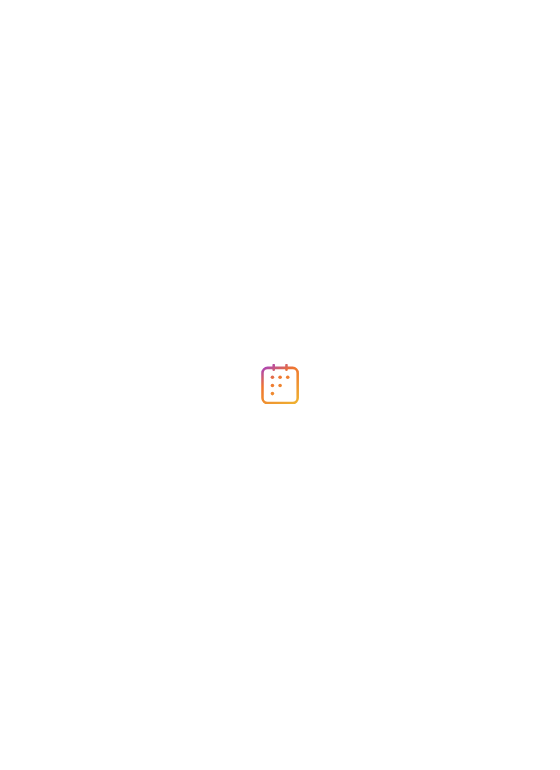 scroll, scrollTop: 0, scrollLeft: 0, axis: both 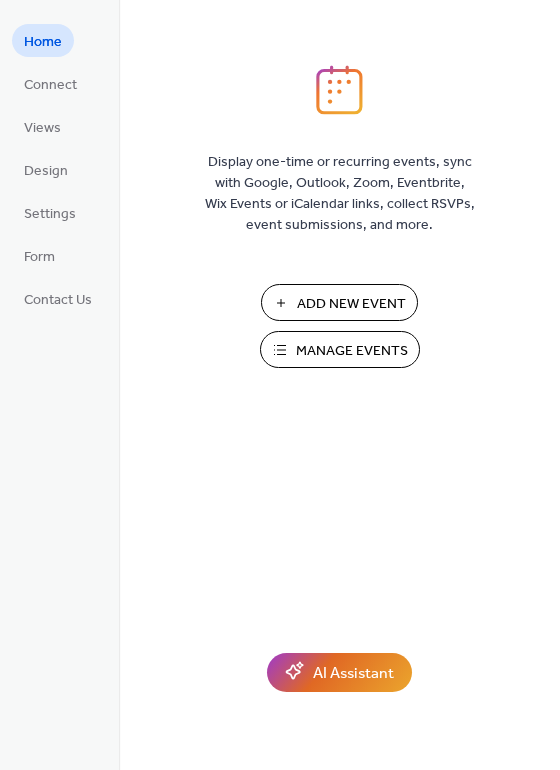 click on "Manage Events" at bounding box center (352, 351) 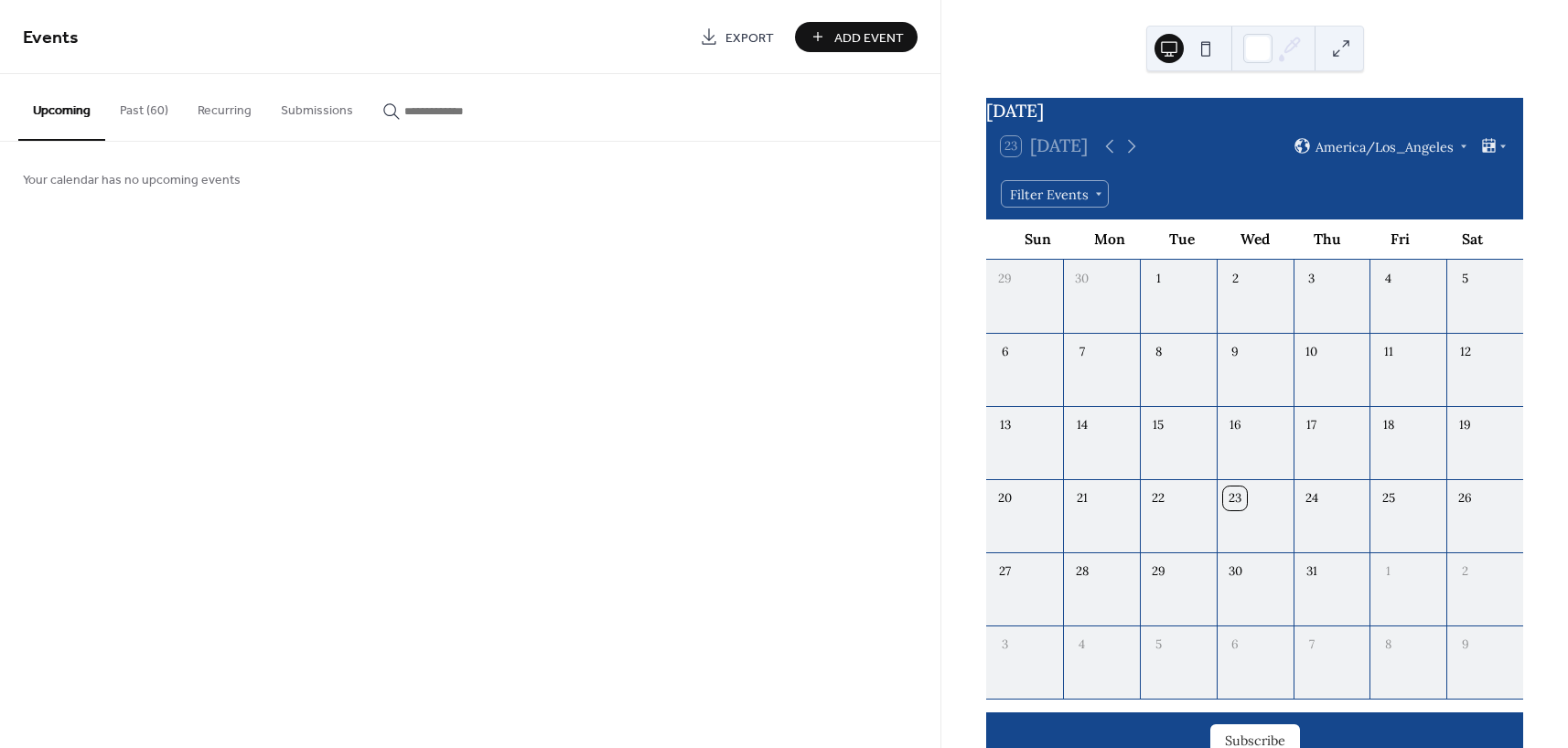 scroll, scrollTop: 0, scrollLeft: 0, axis: both 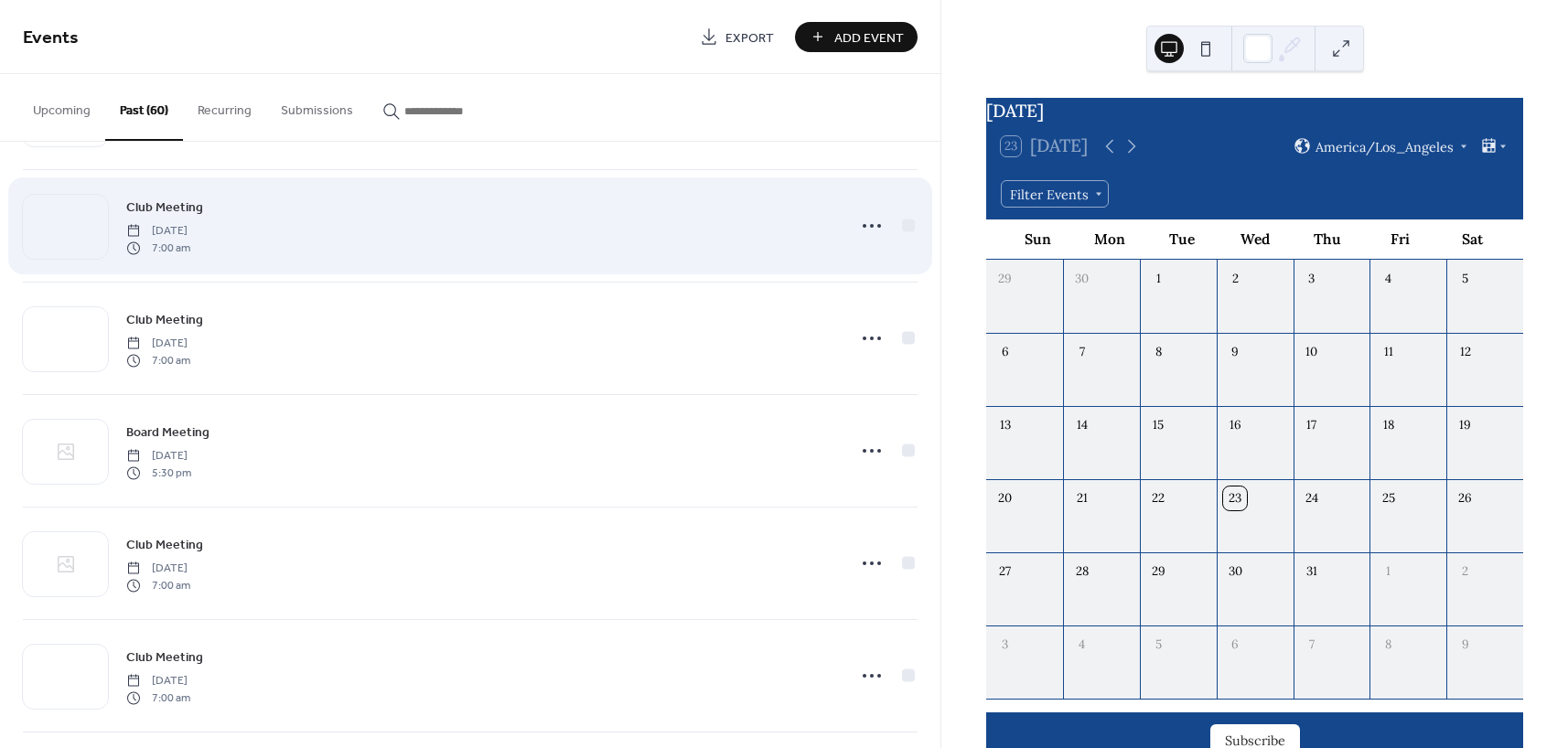 click on "Club Meeting" at bounding box center (165, 208) 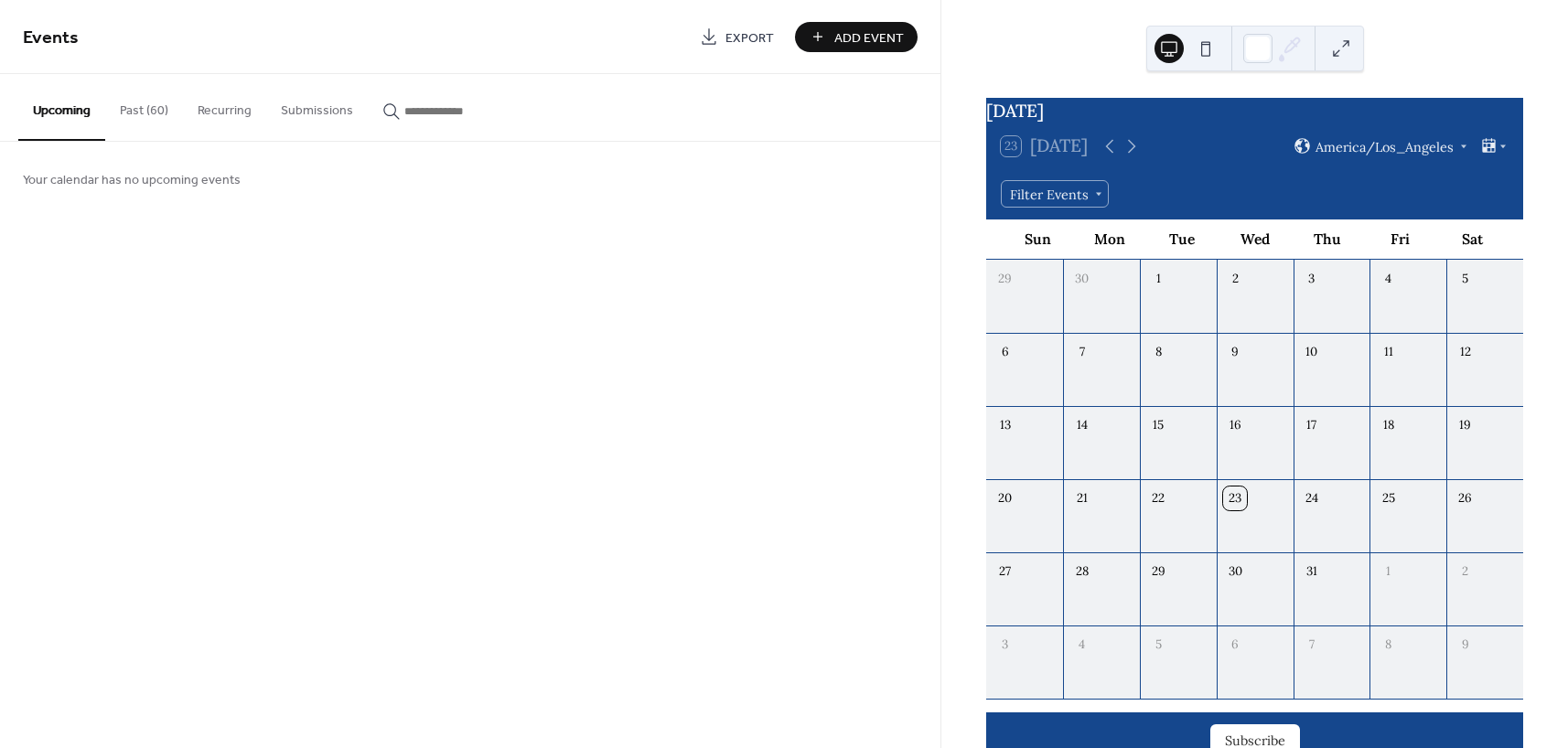 scroll, scrollTop: 0, scrollLeft: 0, axis: both 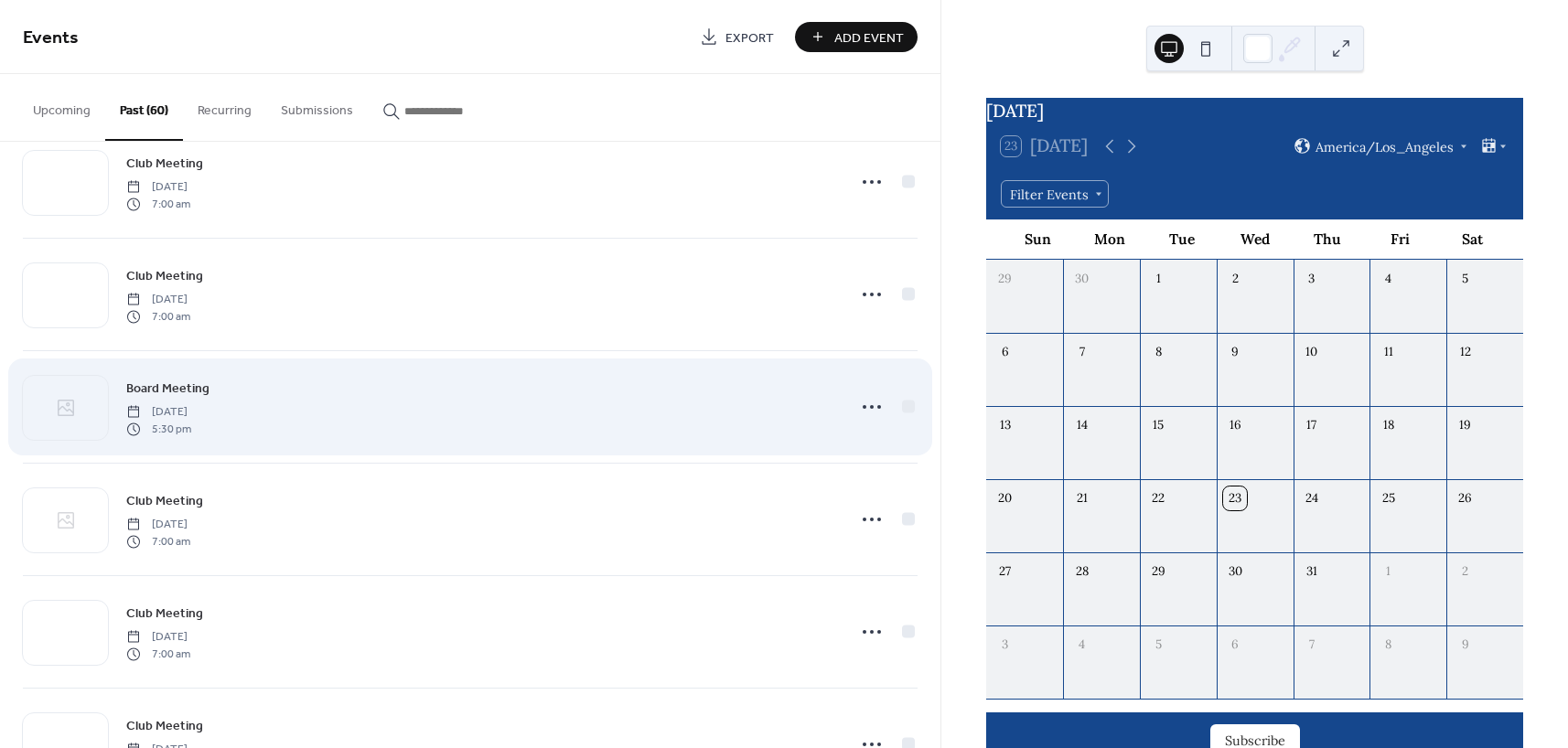 click on "Board Meeting" at bounding box center [167, 389] 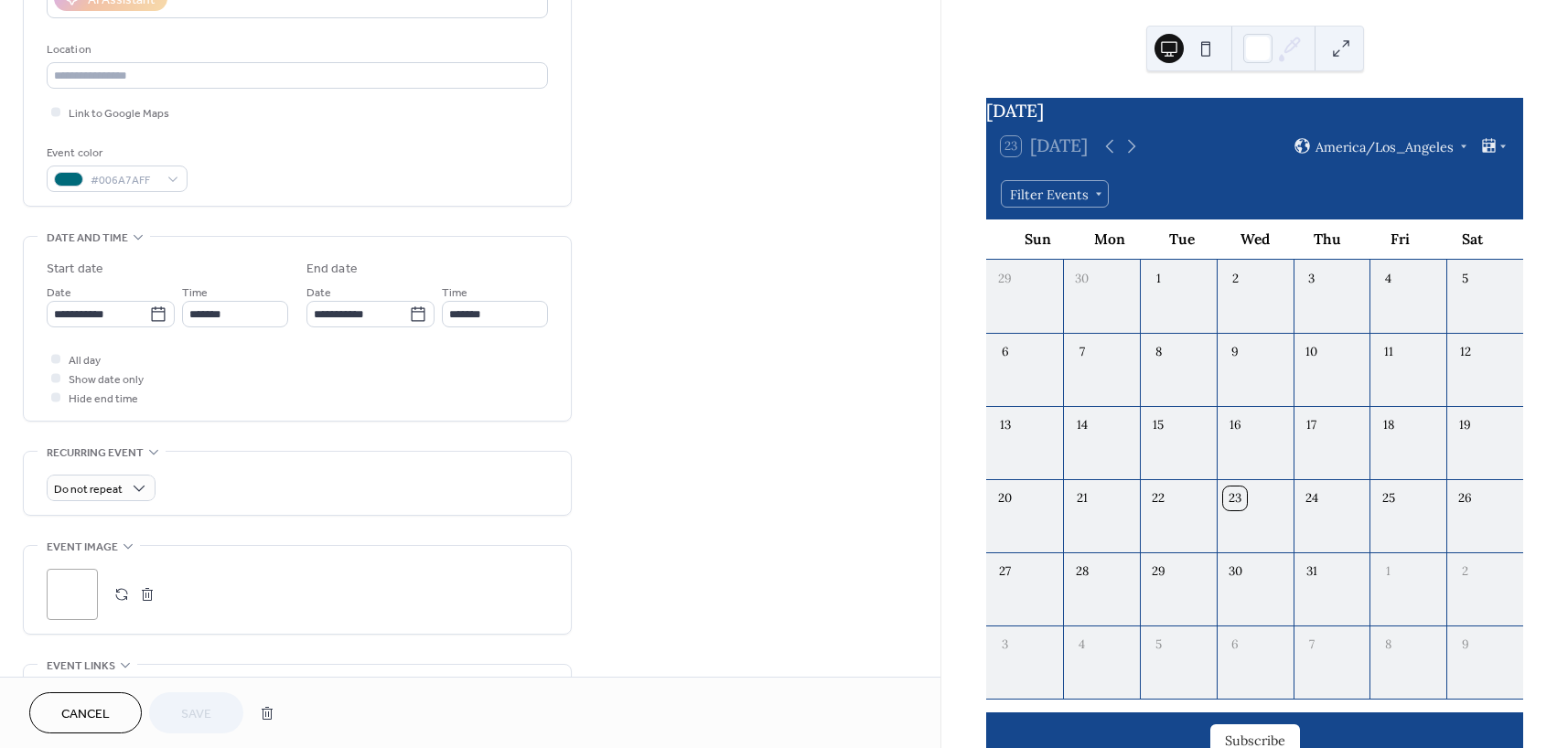scroll, scrollTop: 589, scrollLeft: 0, axis: vertical 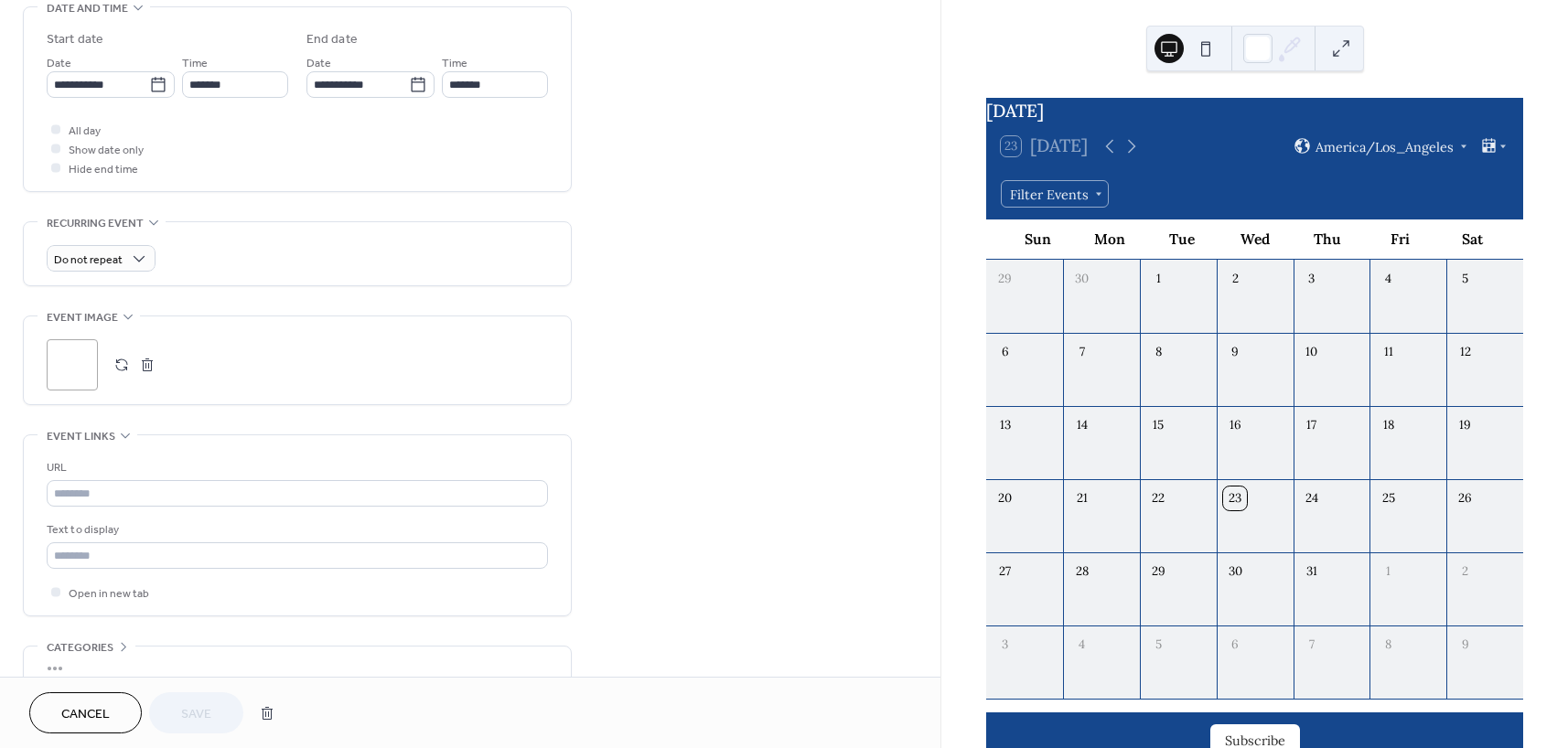 click on "Cancel" at bounding box center [85, 714] 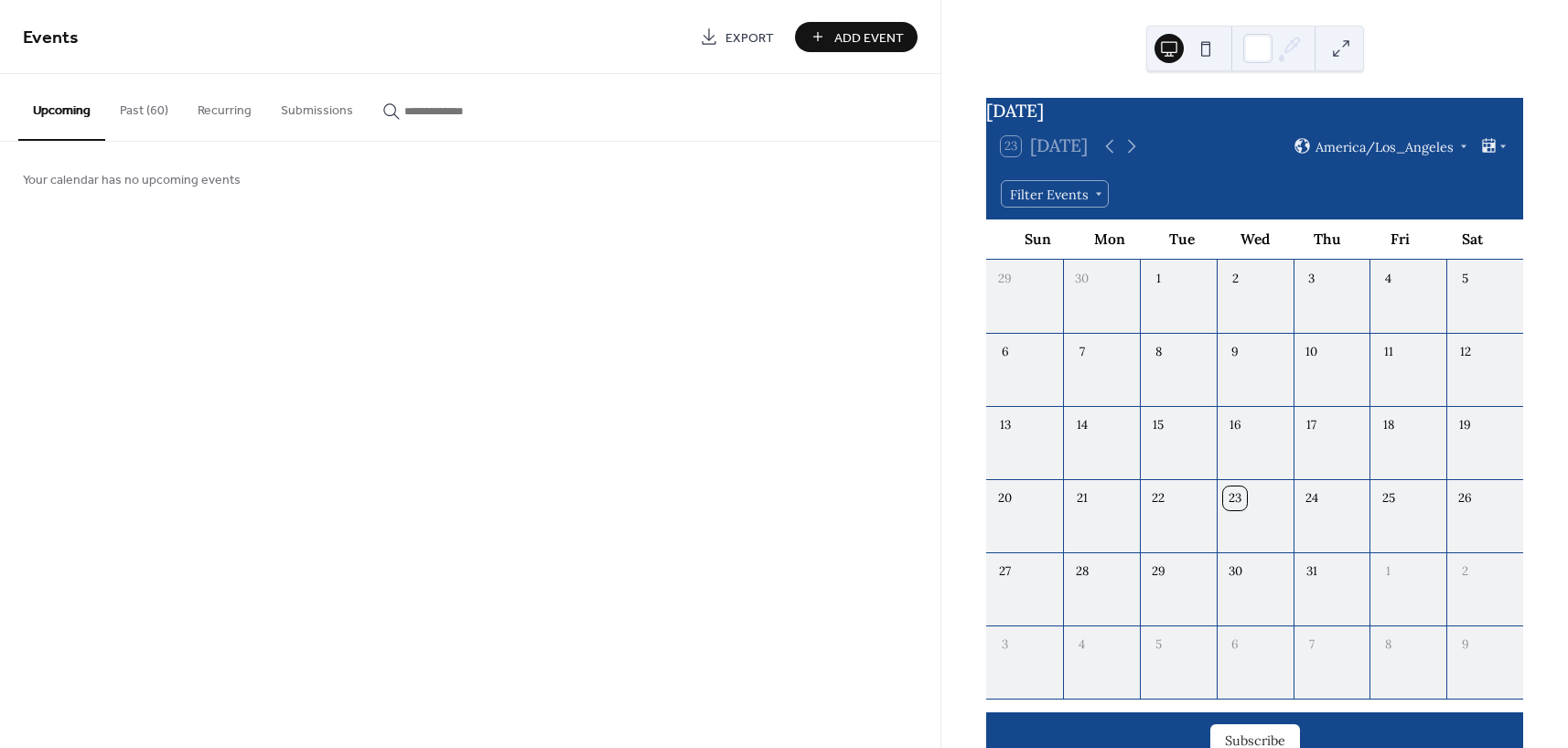 click on "Past (60)" at bounding box center [144, 106] 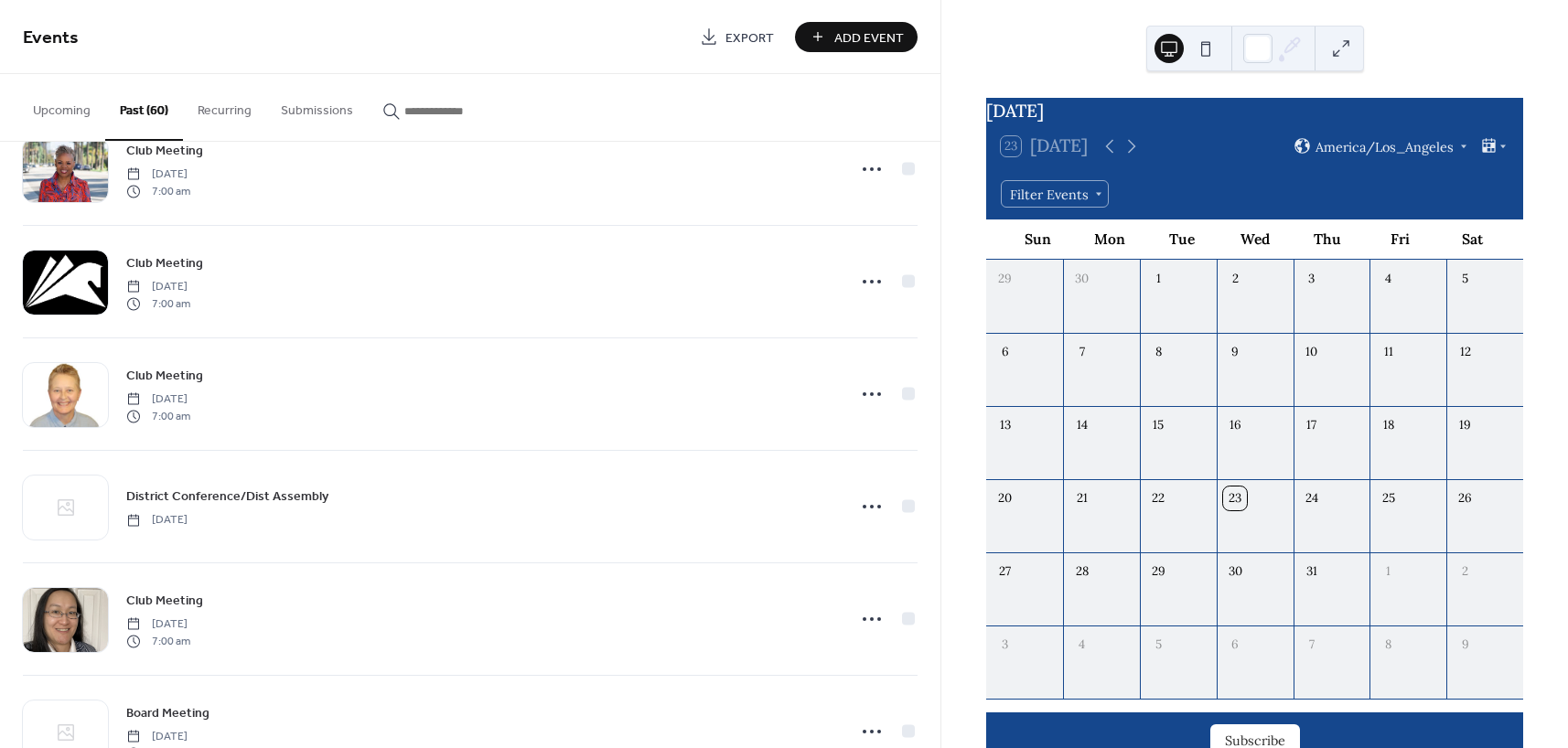 scroll, scrollTop: 1114, scrollLeft: 0, axis: vertical 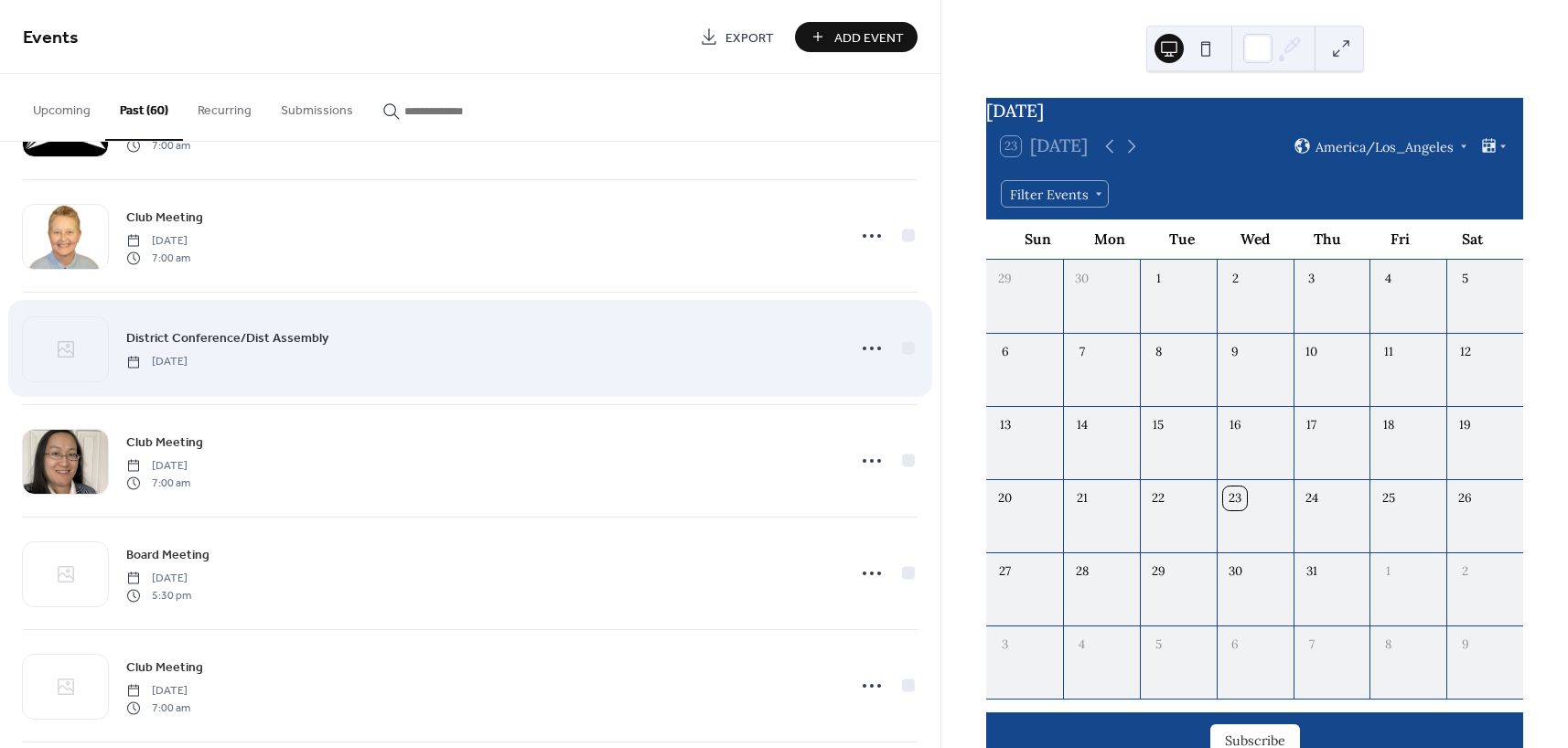 click on "District Conference/Dist Assembly" at bounding box center [227, 338] 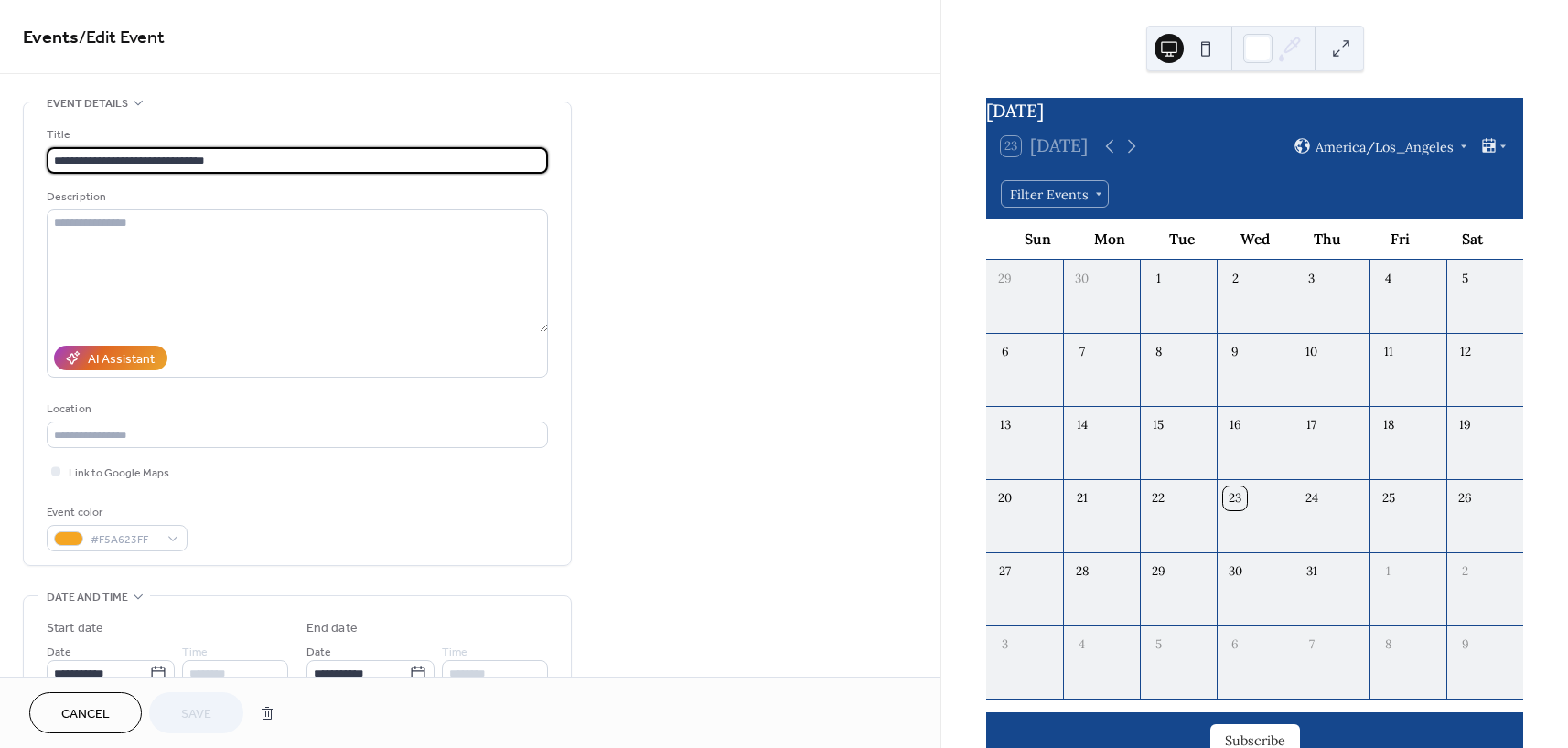 click on "Cancel" at bounding box center [85, 714] 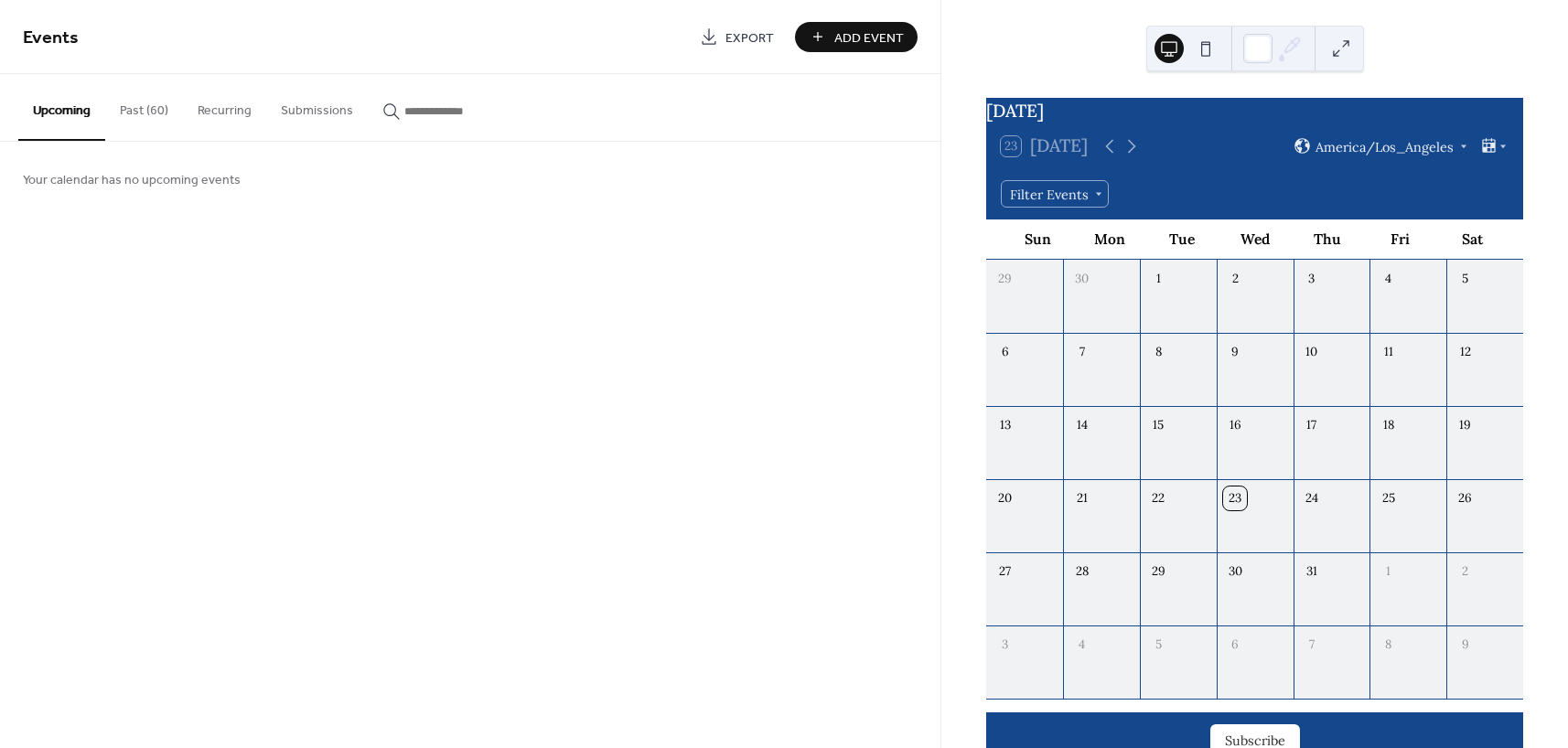 click on "Past (60)" at bounding box center [144, 106] 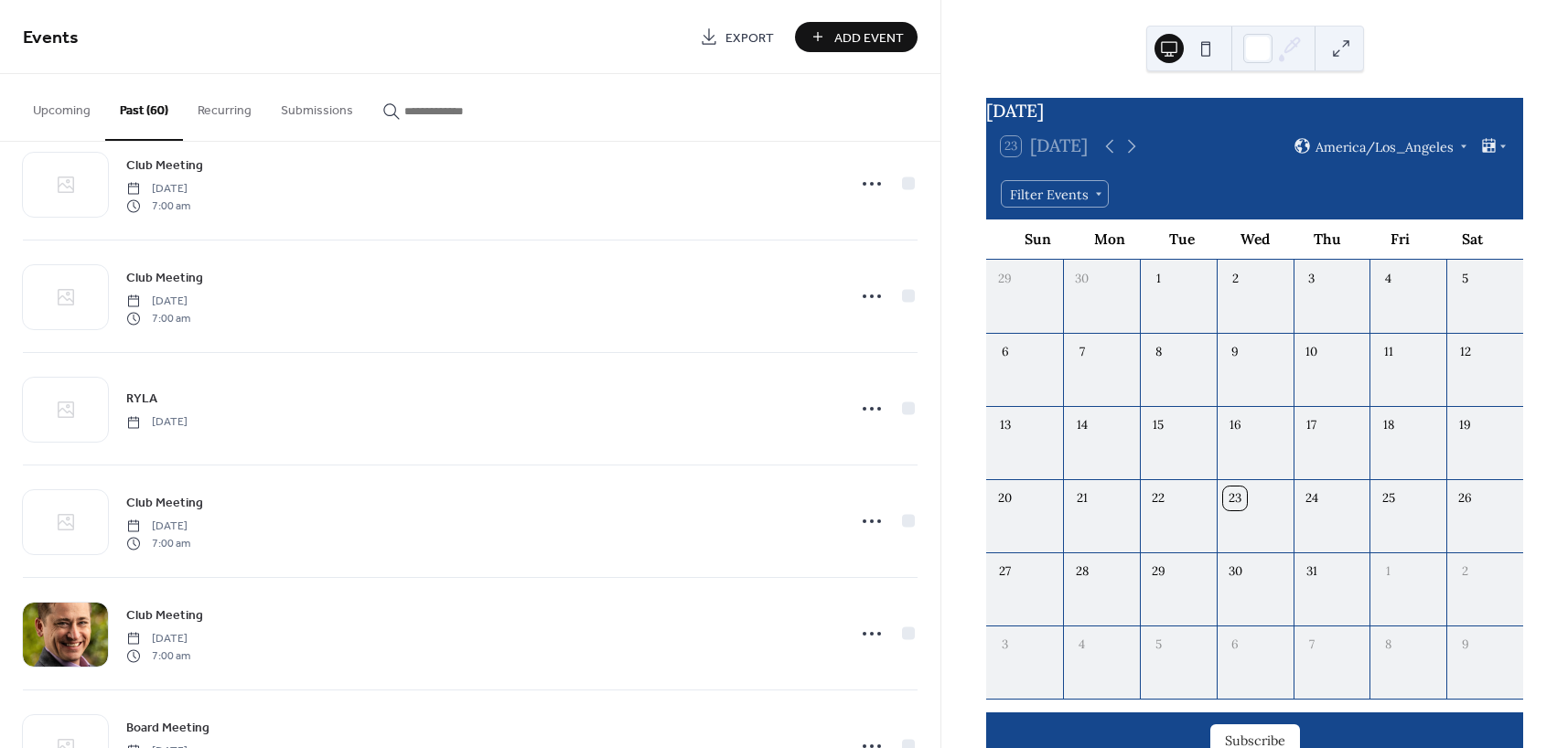 scroll, scrollTop: 1703, scrollLeft: 0, axis: vertical 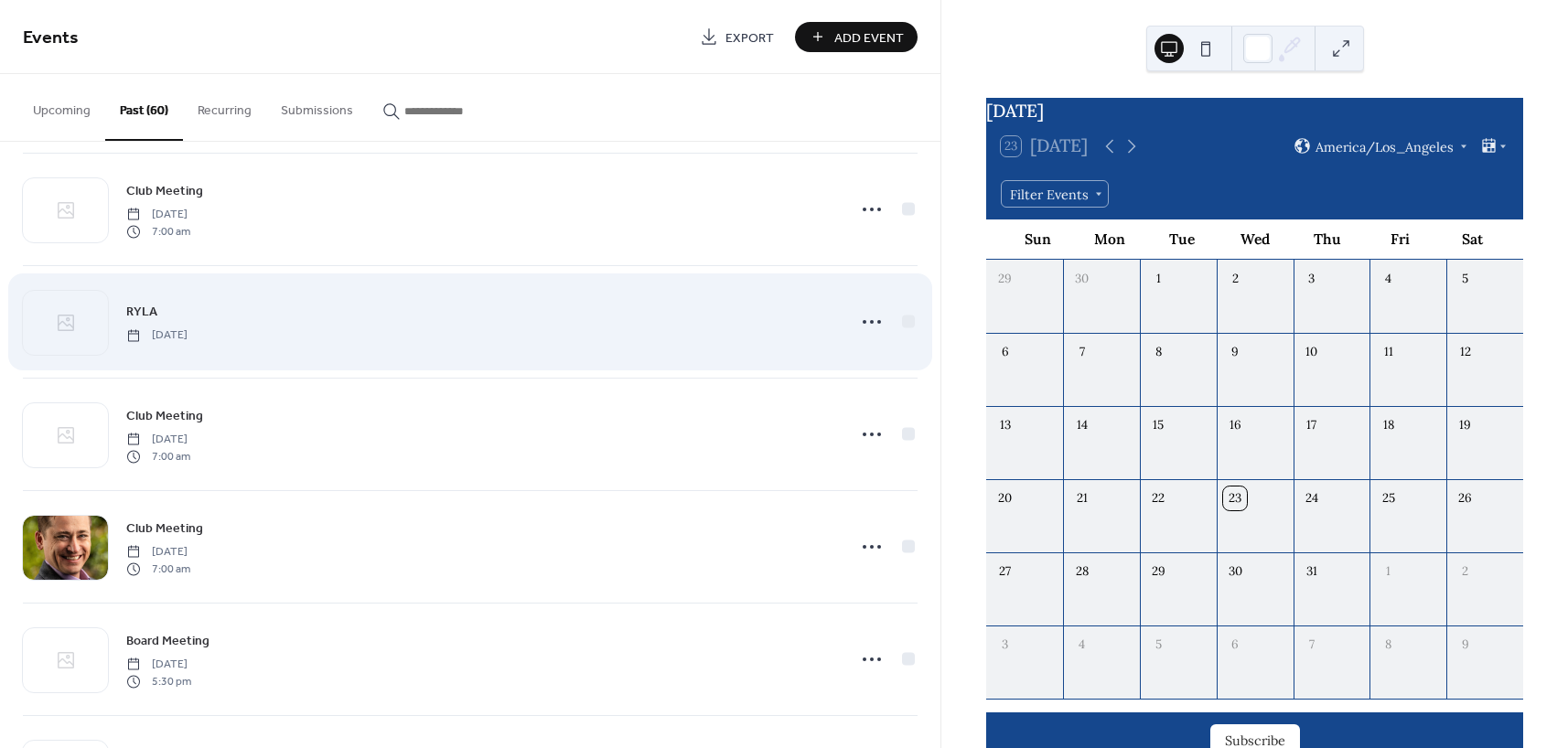 click on "RYLA" at bounding box center (142, 312) 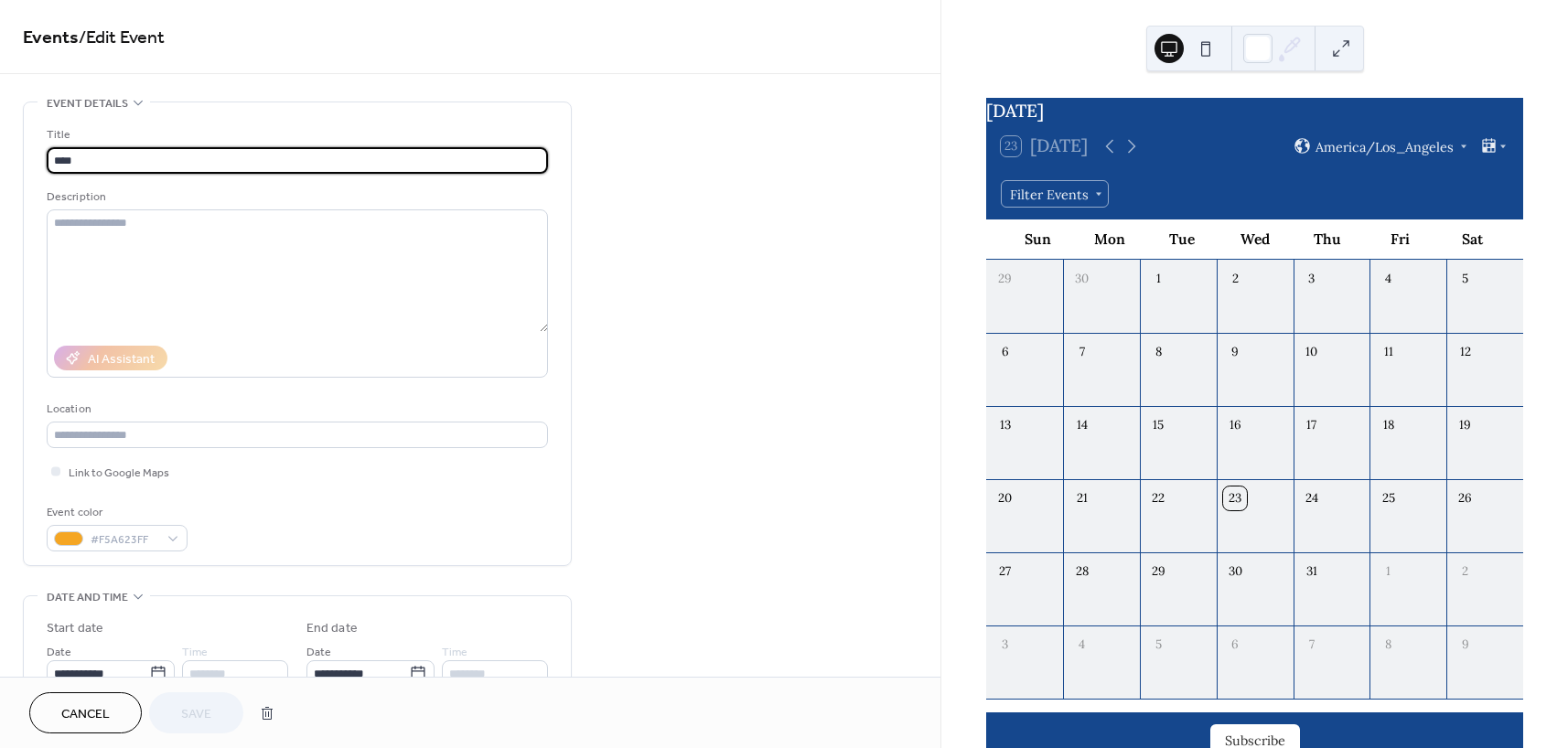 click on "Cancel" at bounding box center [85, 714] 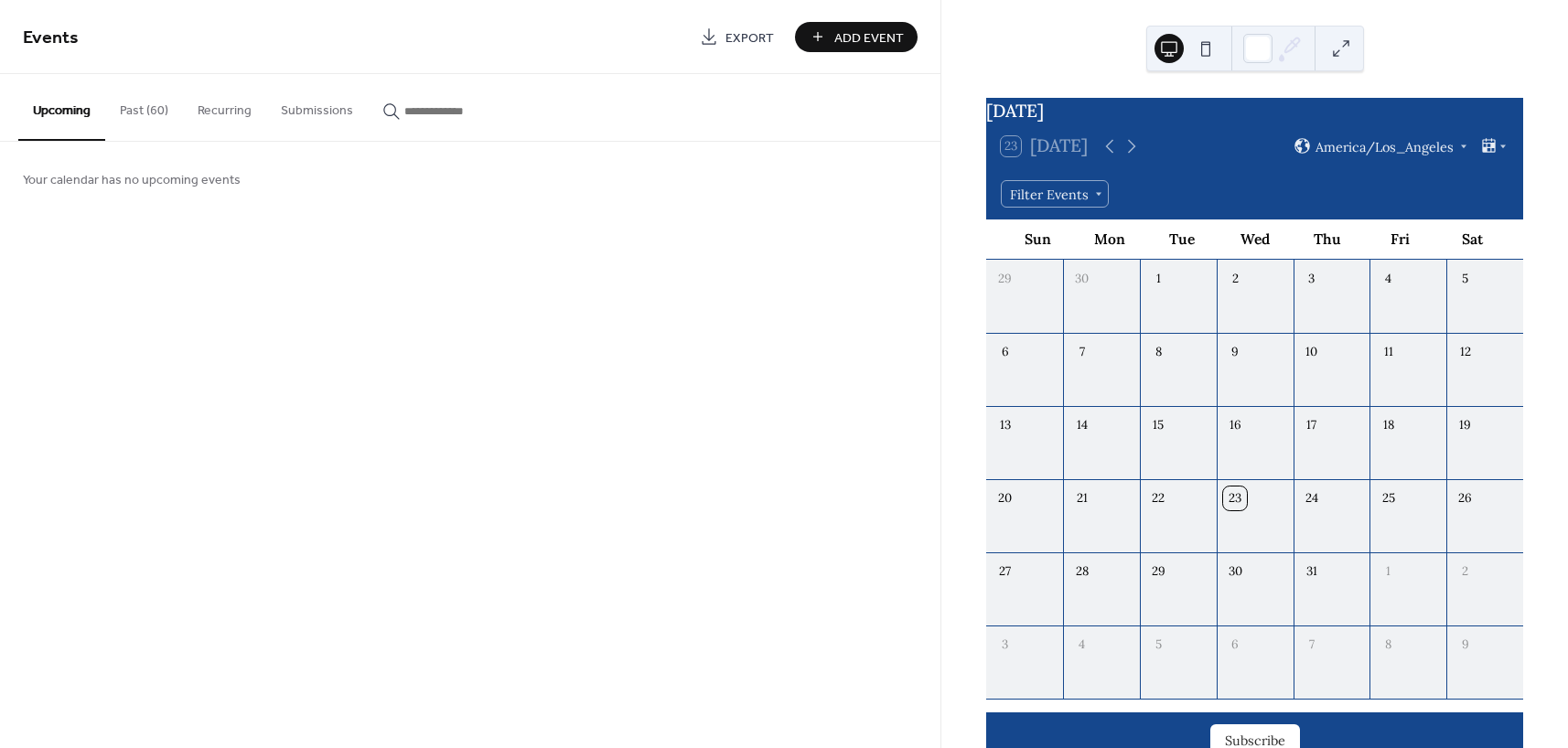 click on "Past (60)" at bounding box center [144, 106] 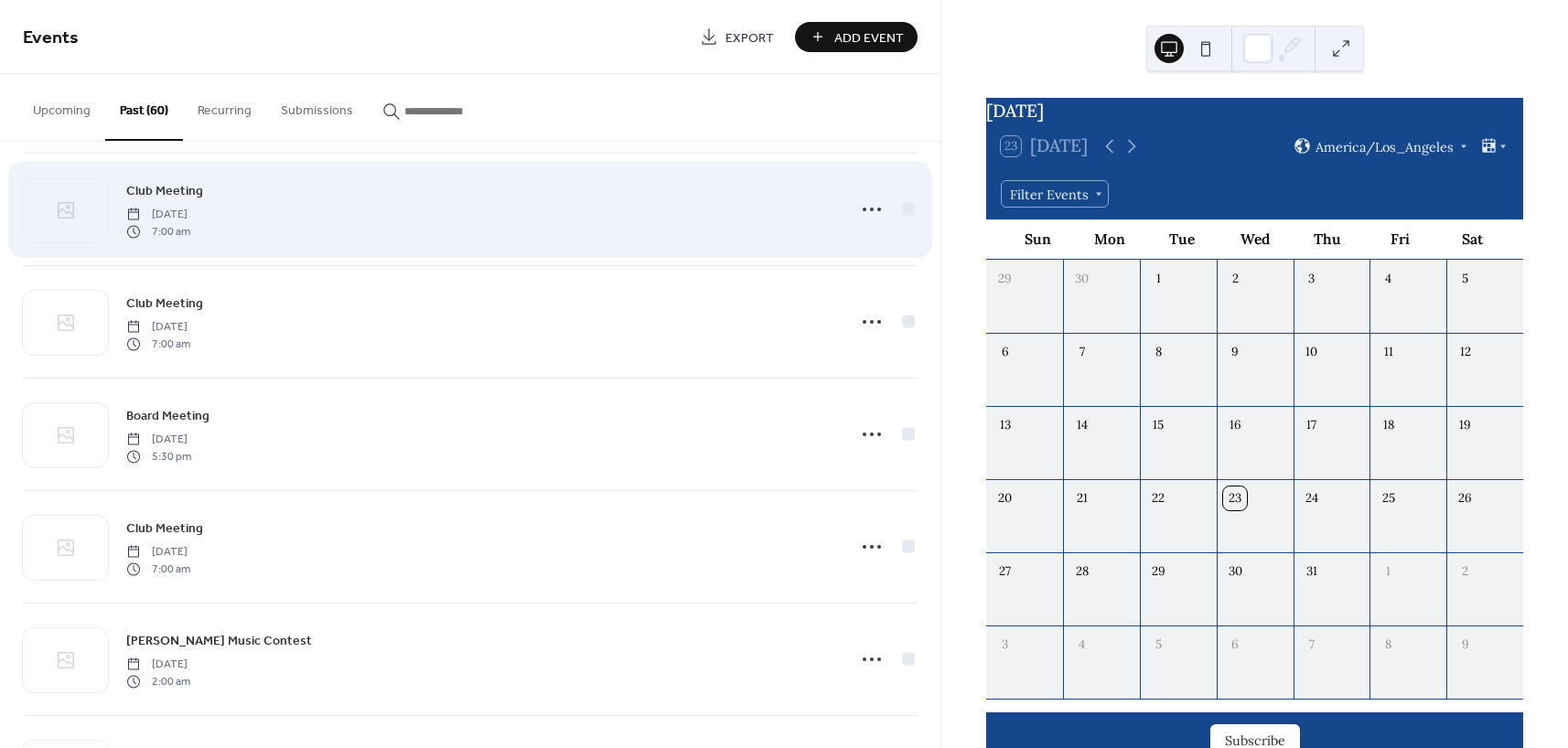 scroll, scrollTop: 2307, scrollLeft: 0, axis: vertical 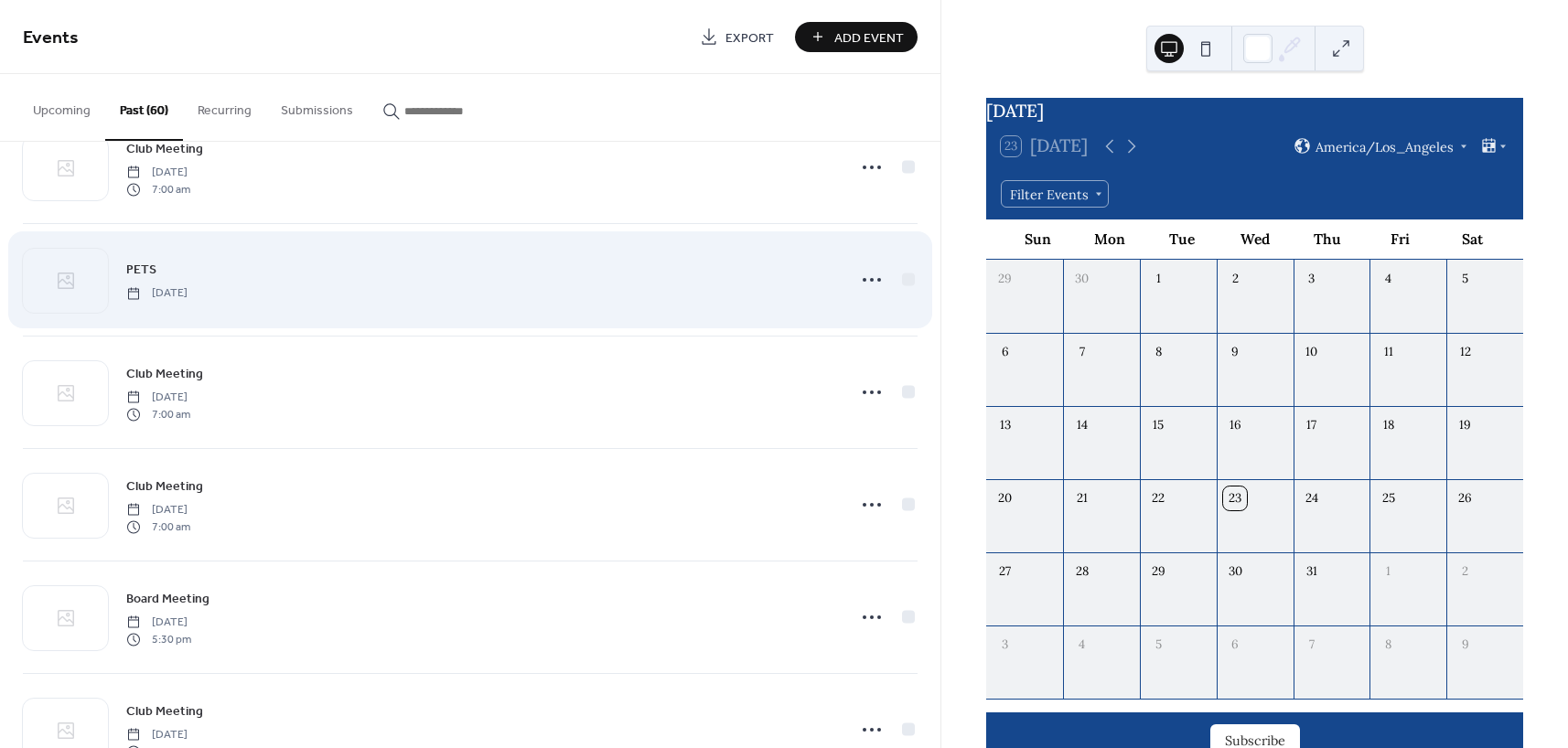 click on "PETS" at bounding box center [141, 270] 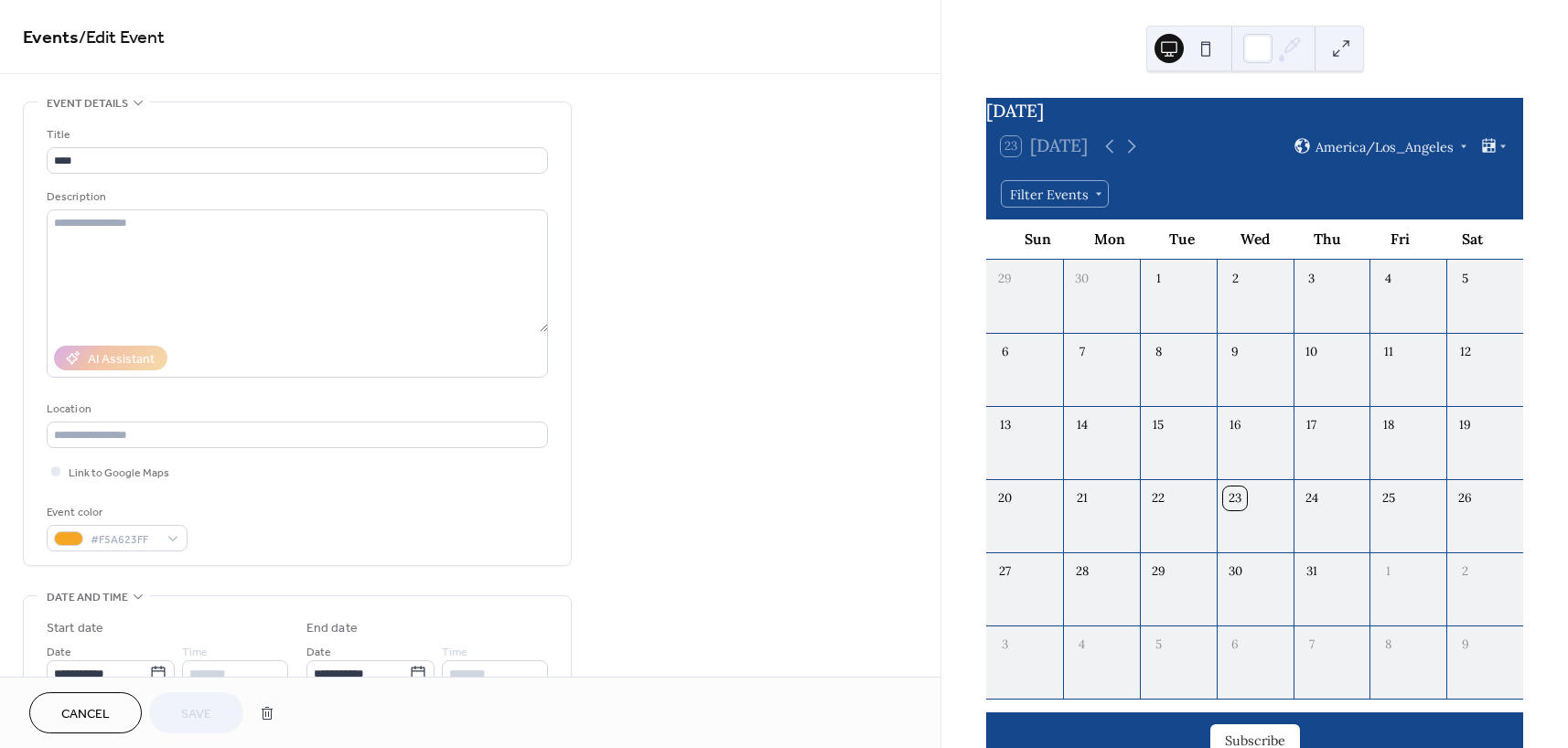 click on "Cancel" at bounding box center [85, 712] 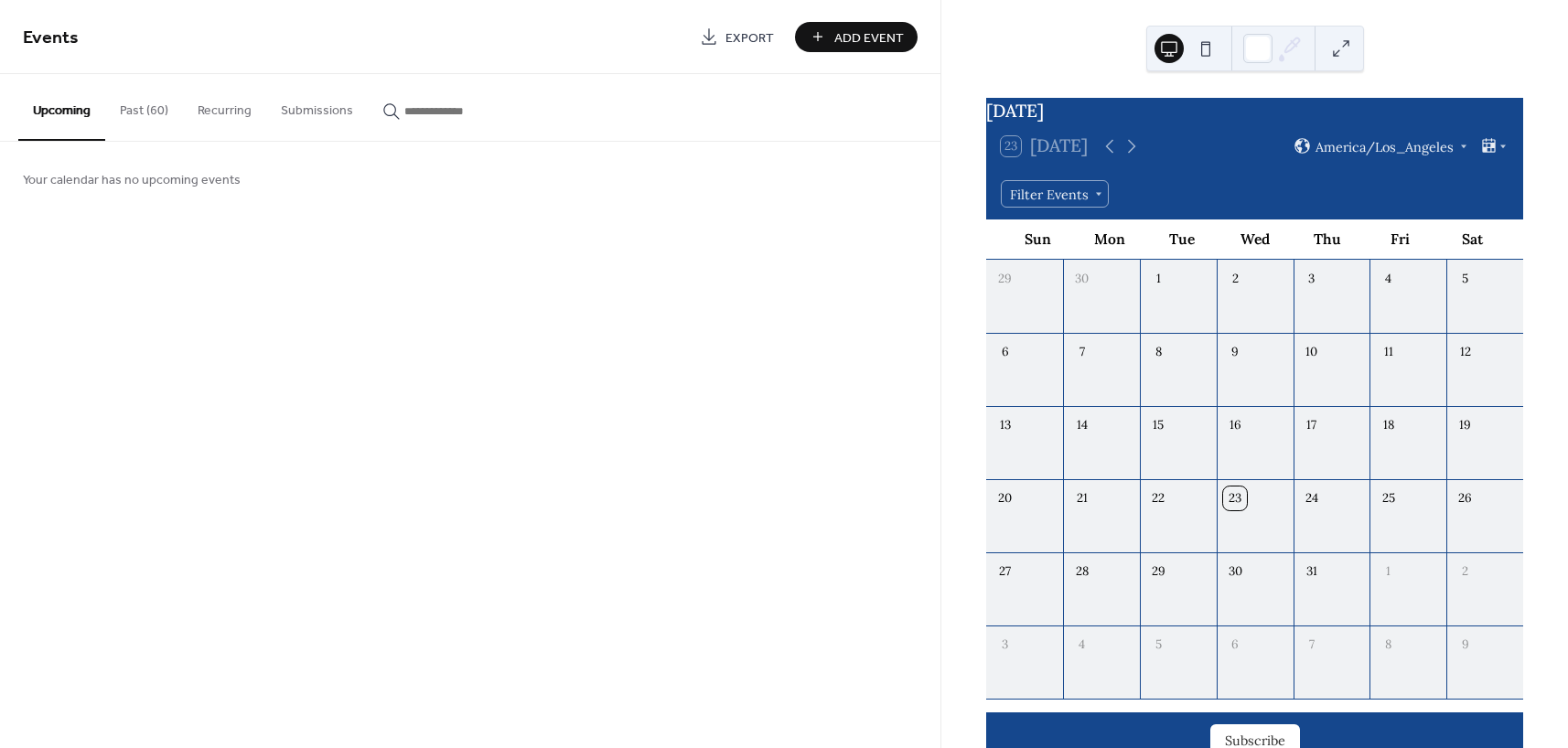 click on "Past (60)" at bounding box center (144, 106) 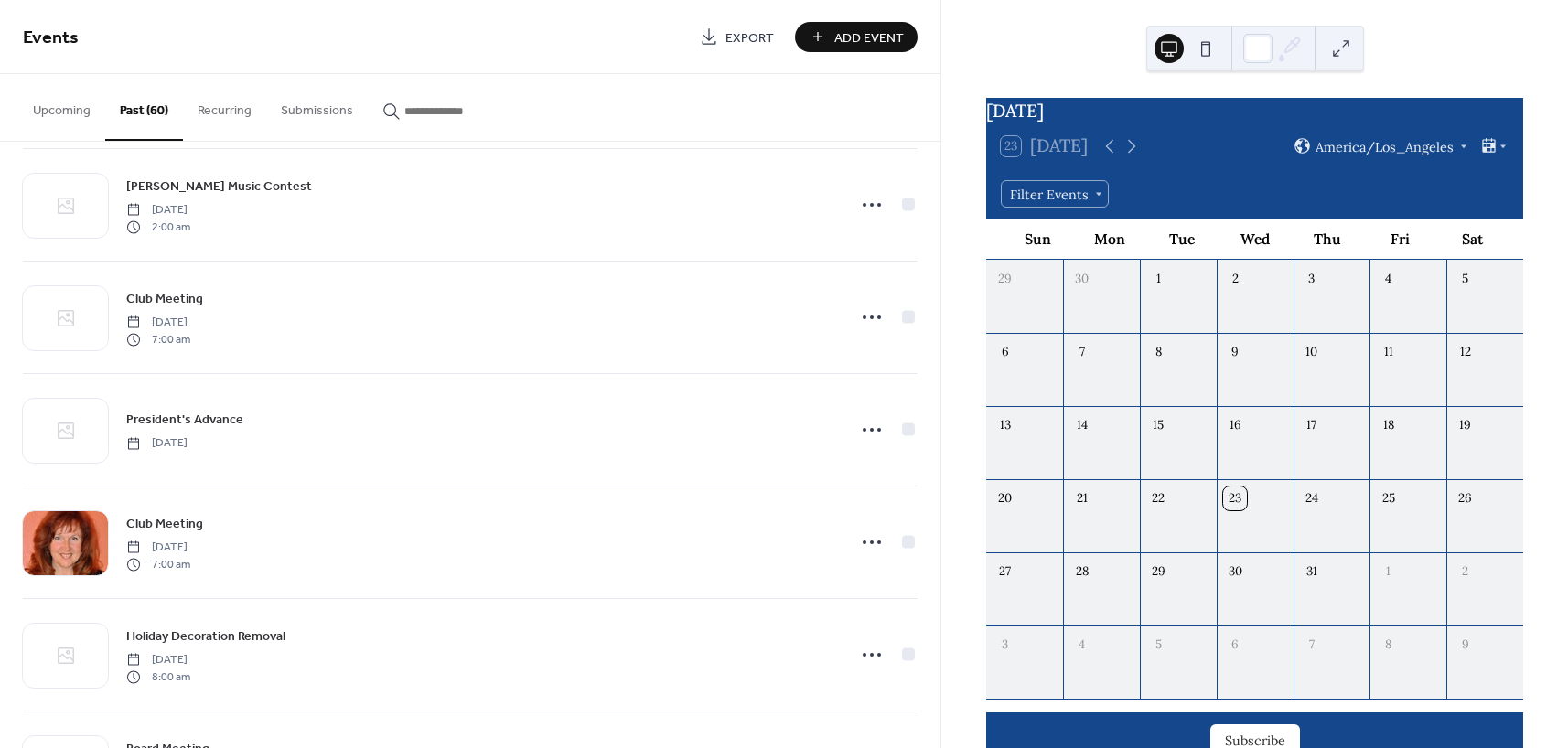 scroll, scrollTop: 2947, scrollLeft: 0, axis: vertical 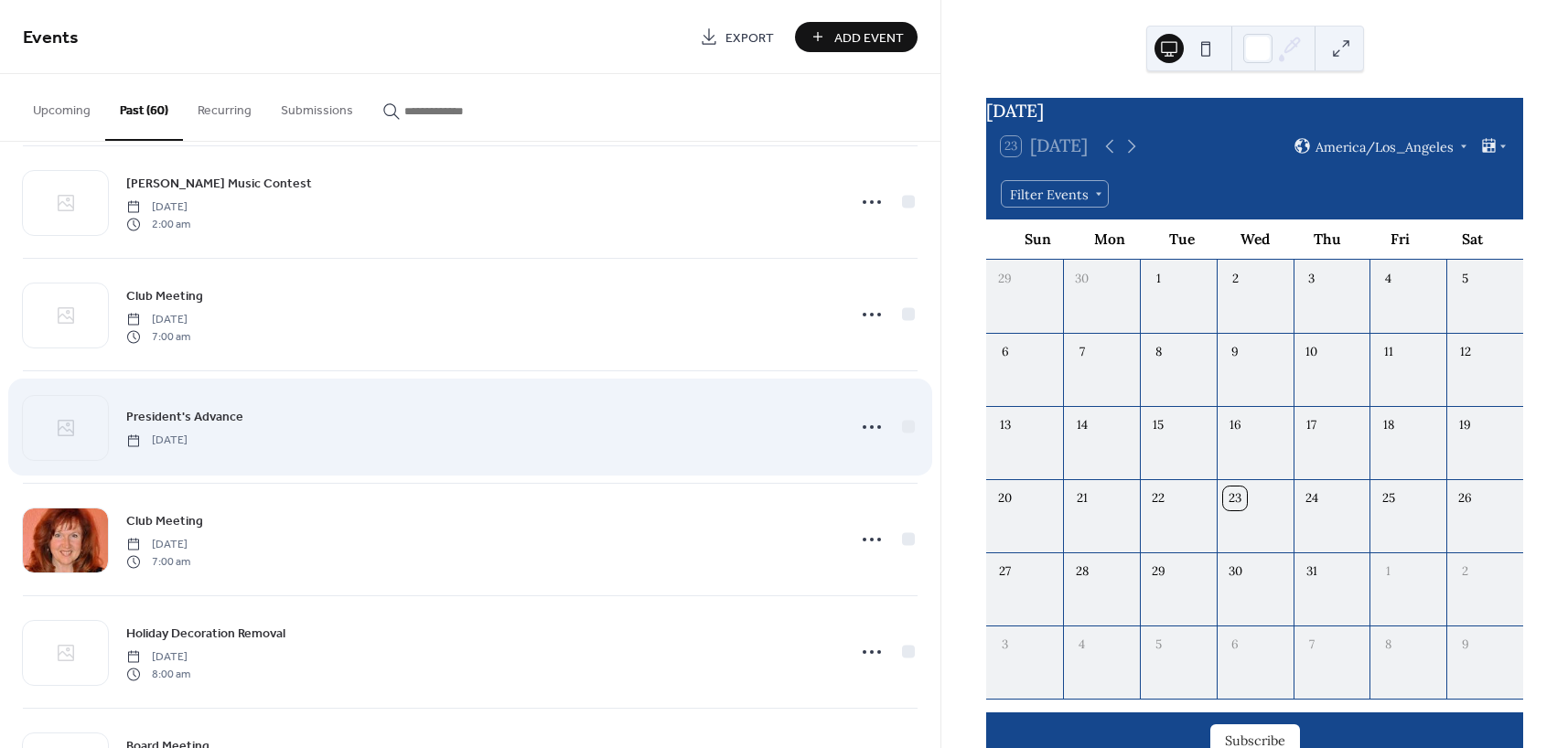 click on "President's Advance" at bounding box center [185, 417] 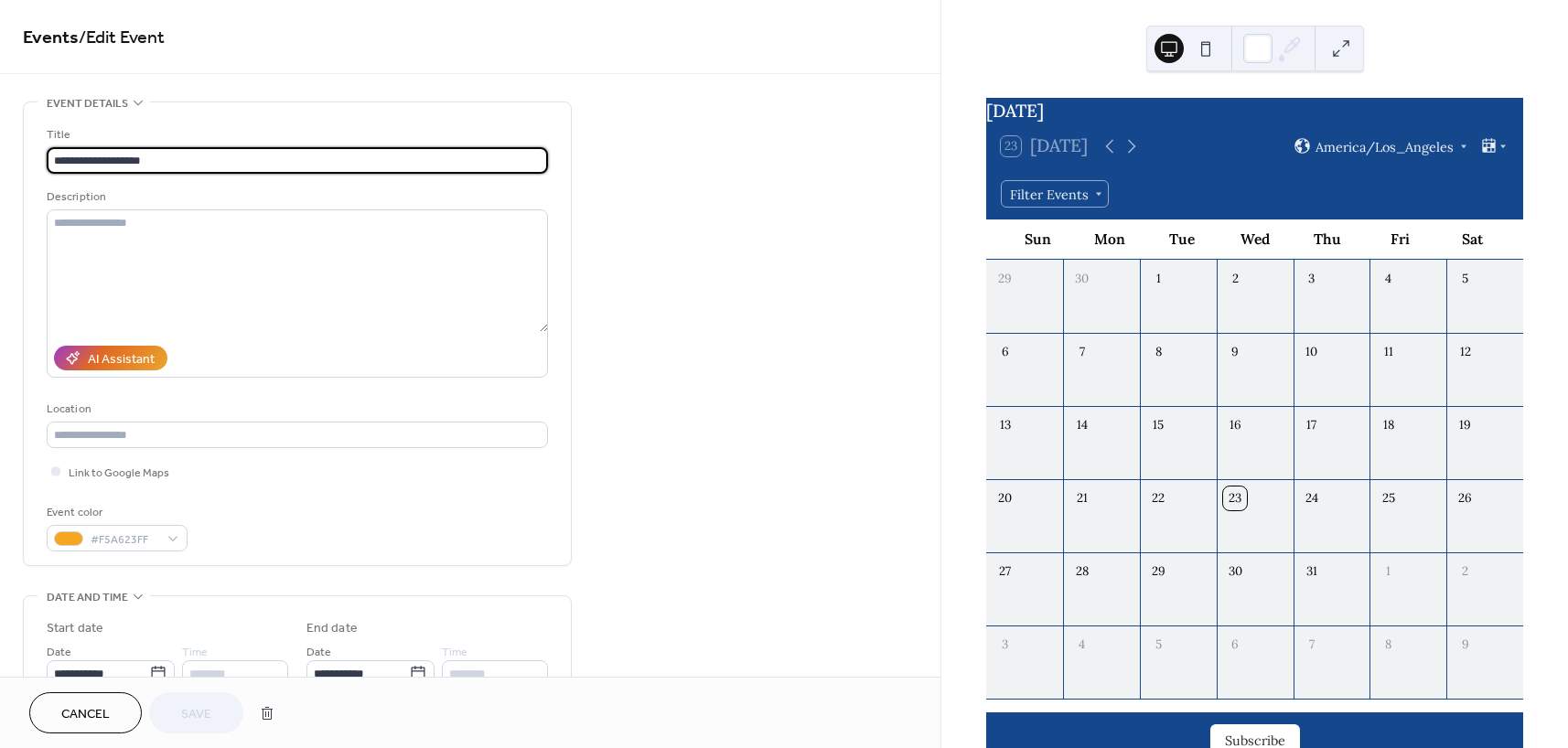 click on "Cancel" at bounding box center [85, 714] 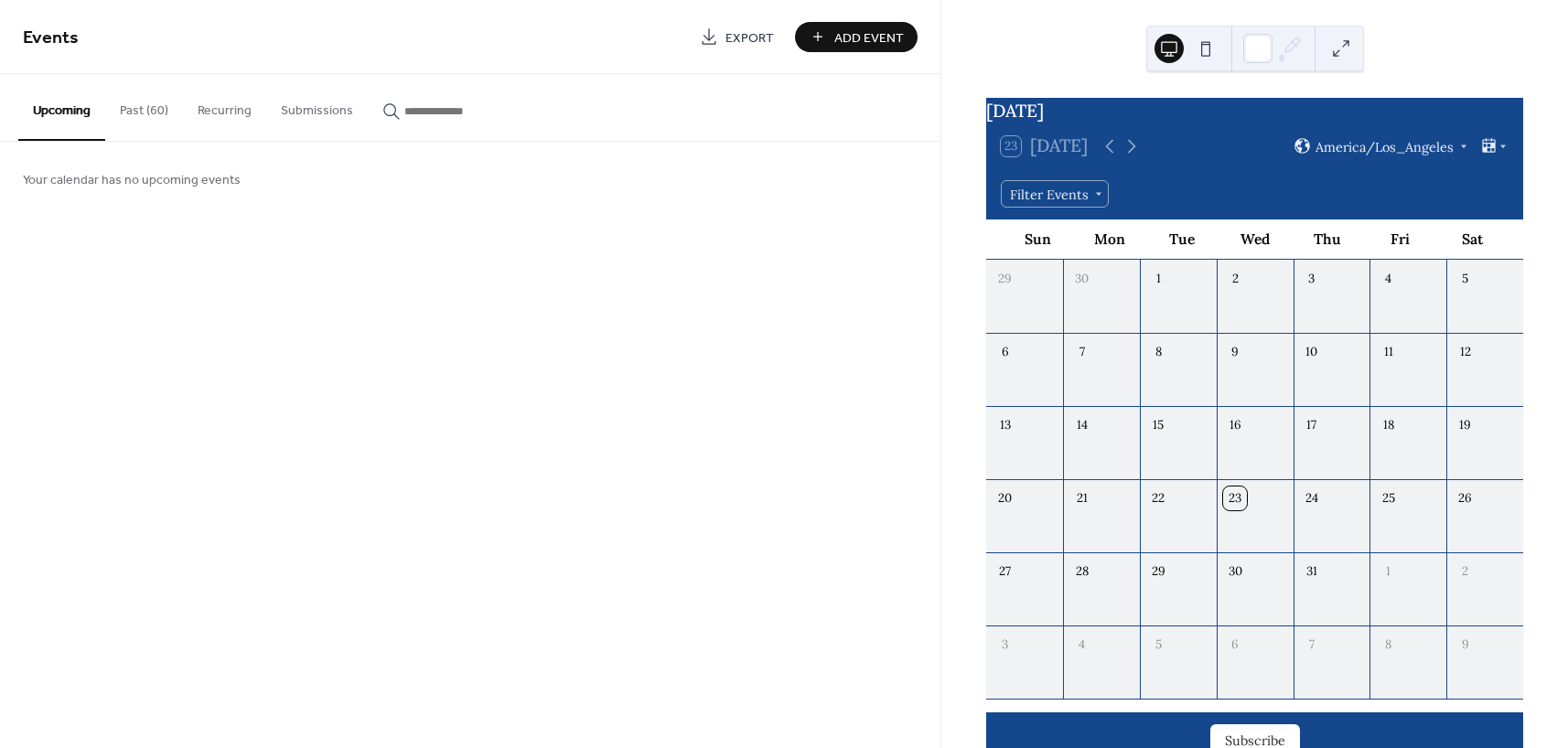 click on "Past (60)" at bounding box center [144, 106] 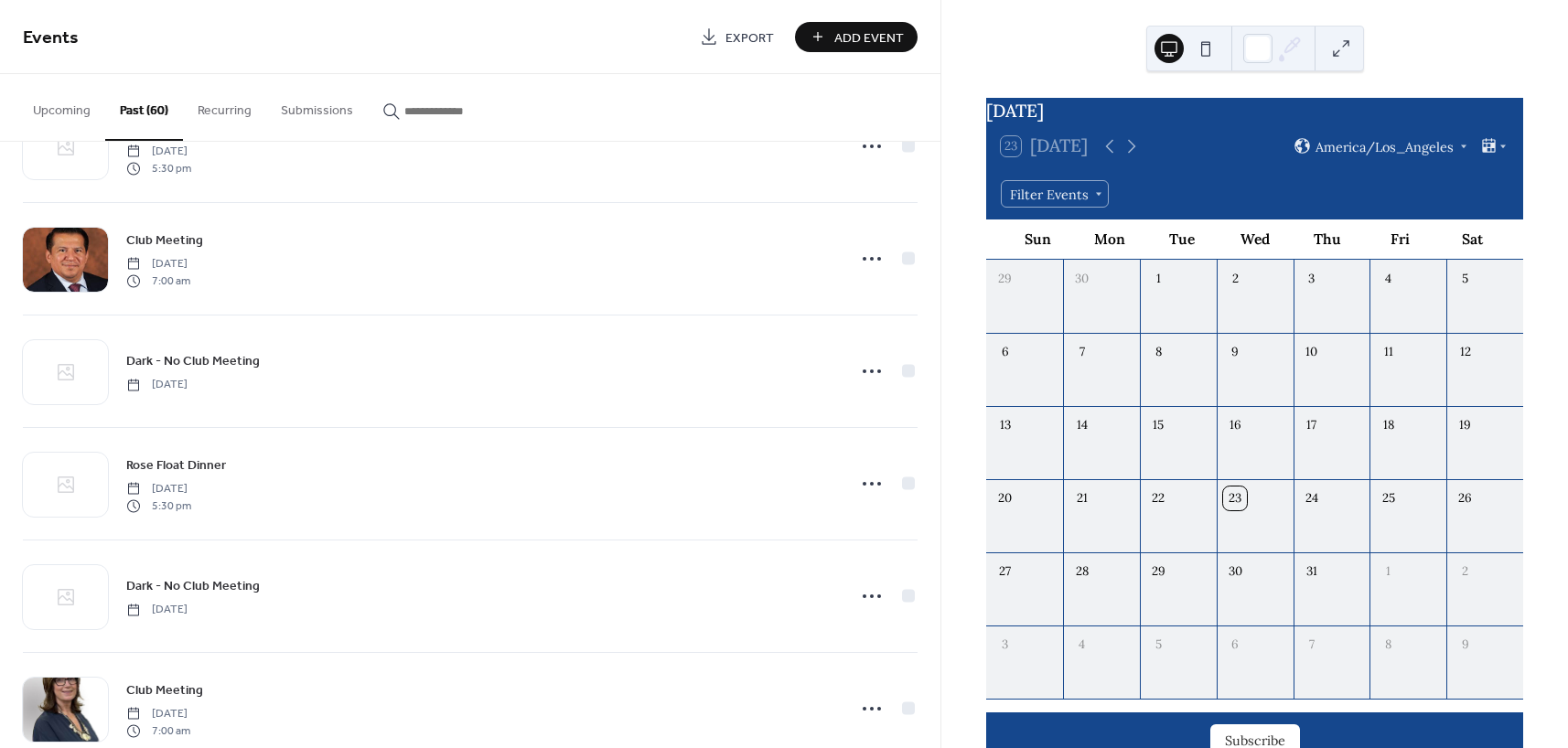 scroll, scrollTop: 3422, scrollLeft: 0, axis: vertical 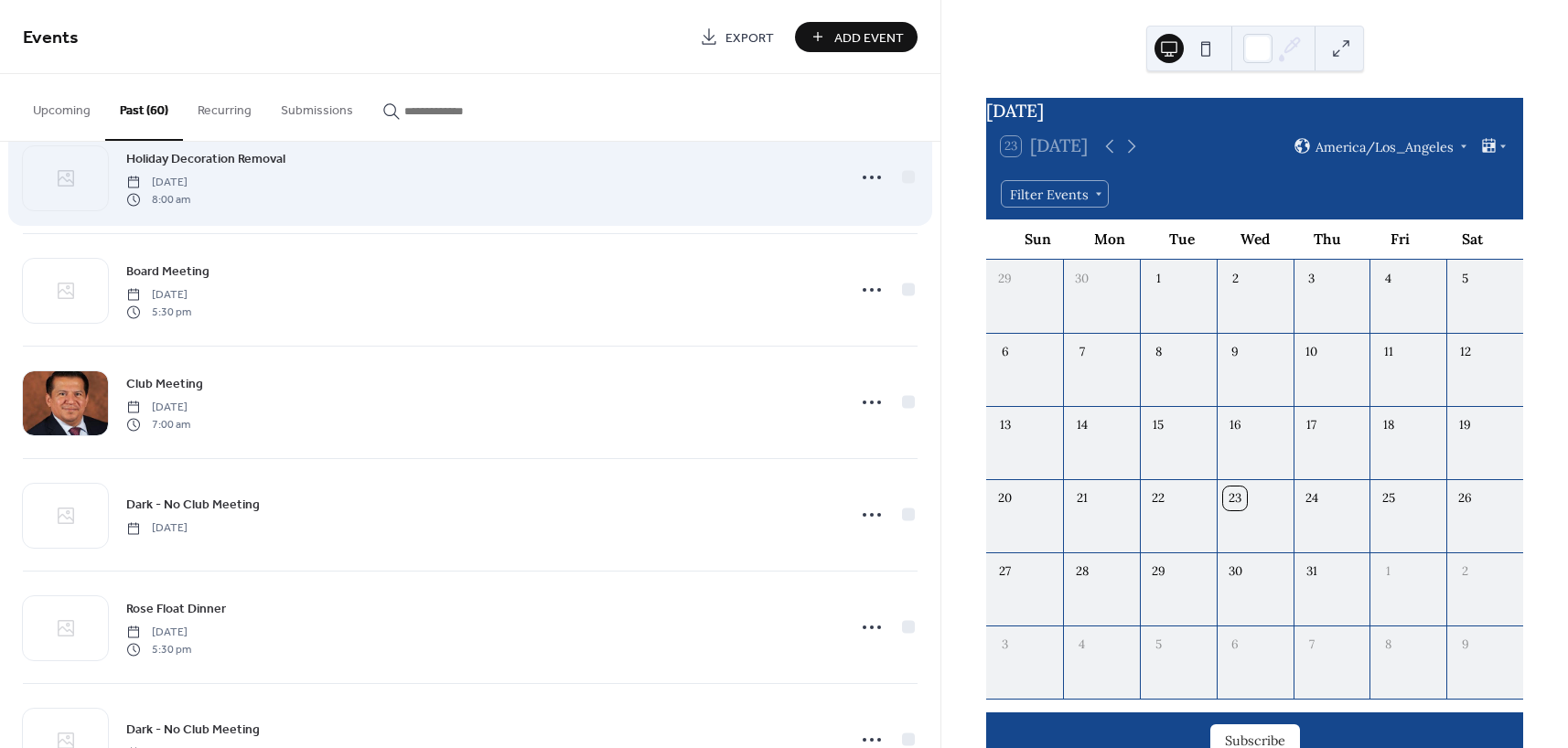 click on "Holiday Decoration Removal" at bounding box center (206, 159) 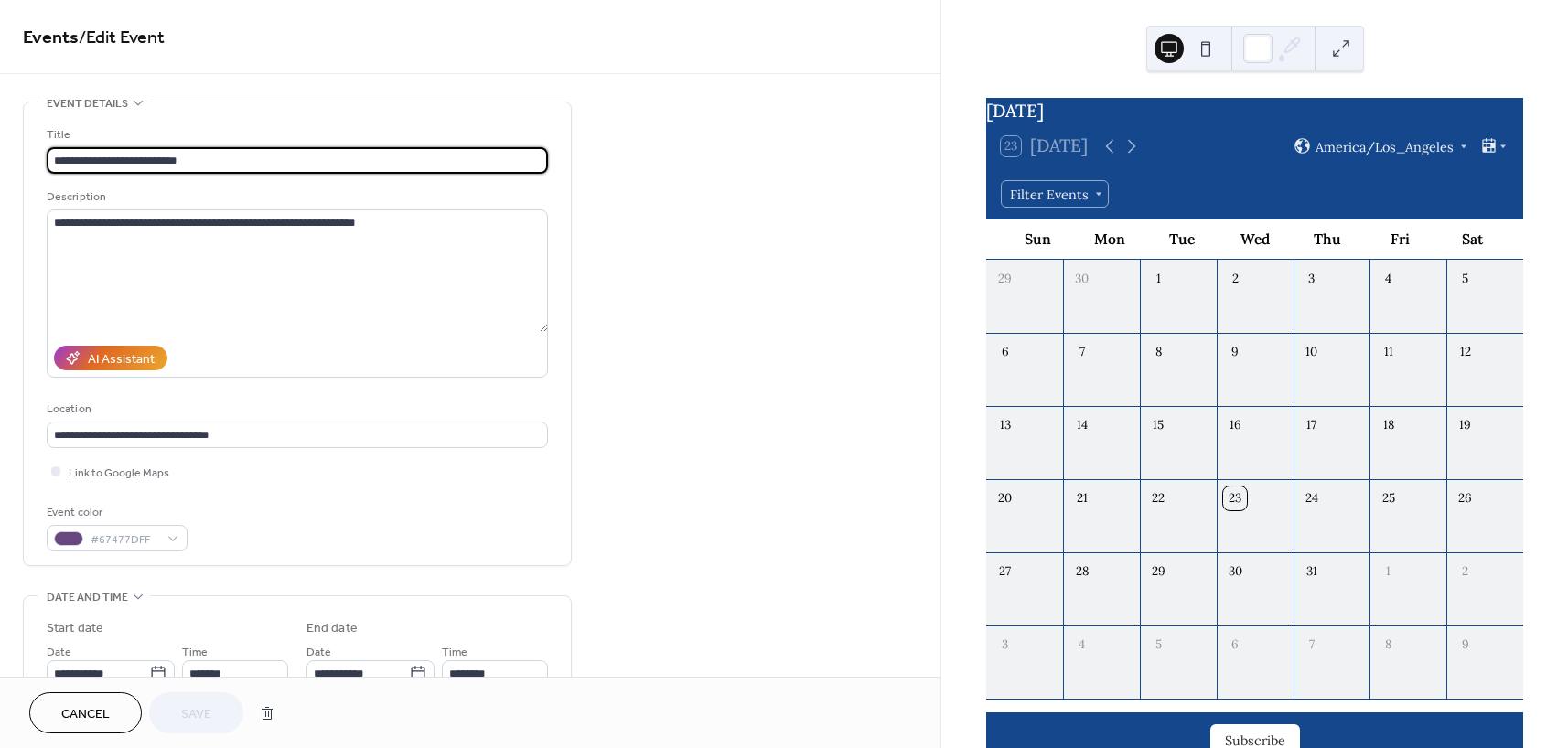 click on "Cancel" at bounding box center (85, 714) 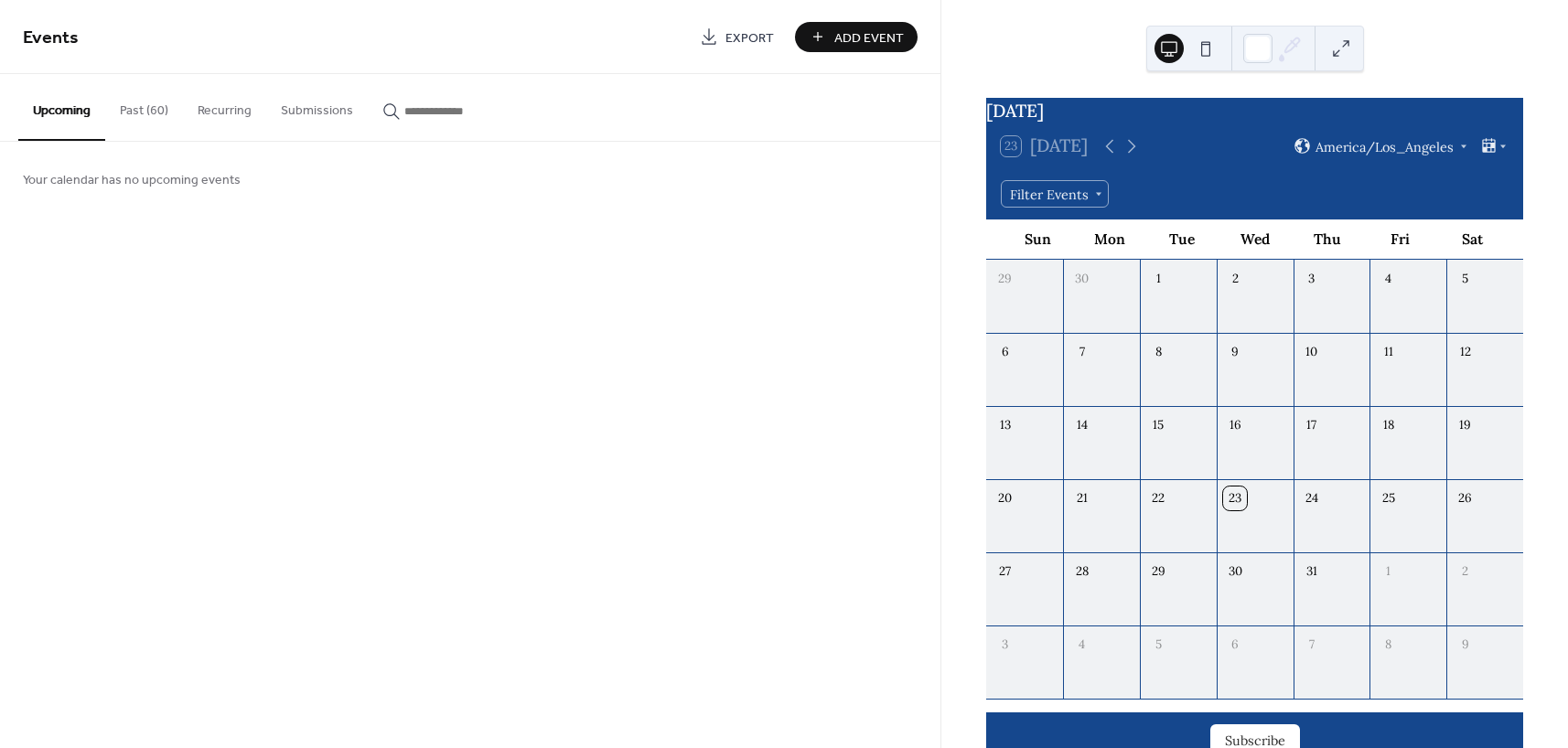 click on "Add Event" at bounding box center [856, 37] 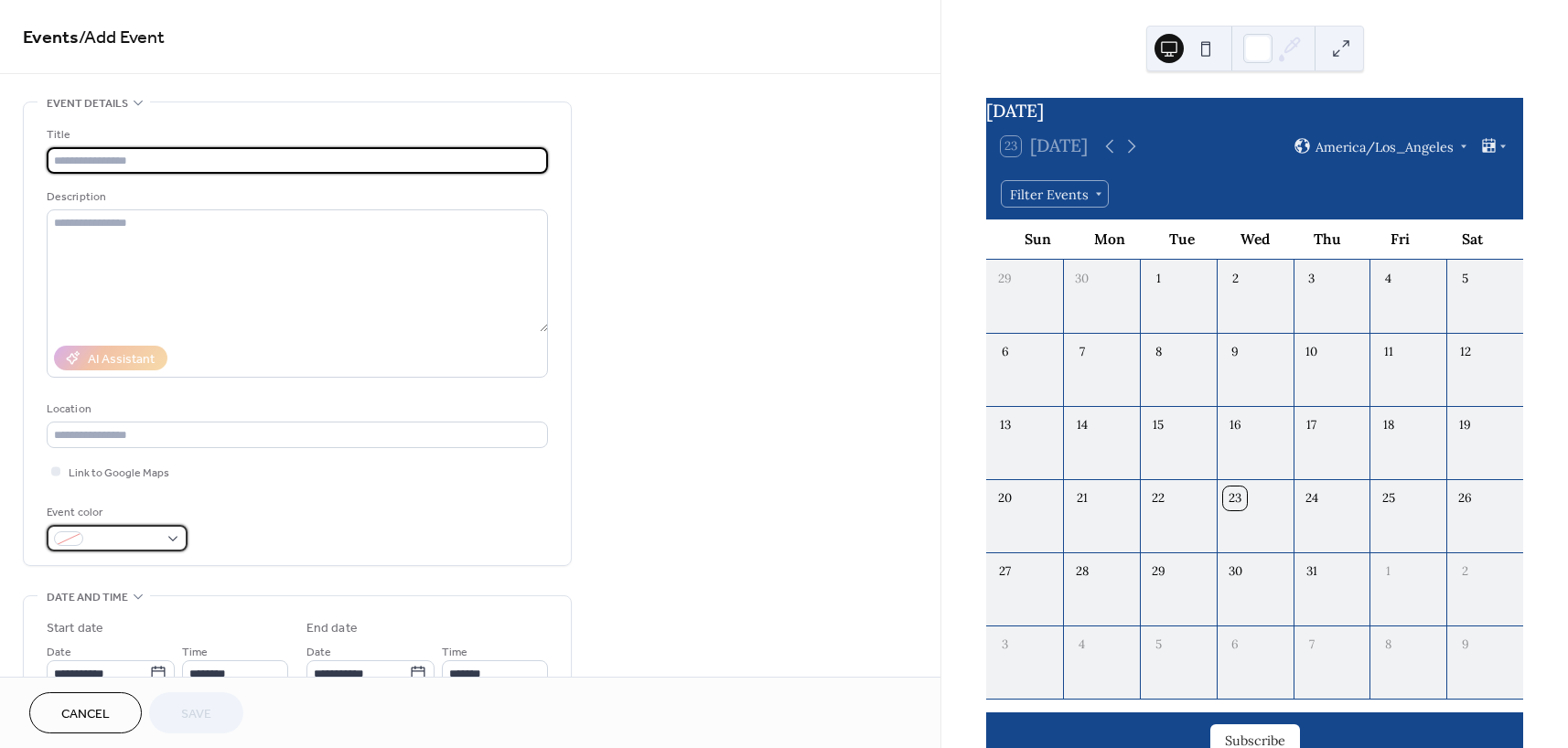 click at bounding box center [124, 540] 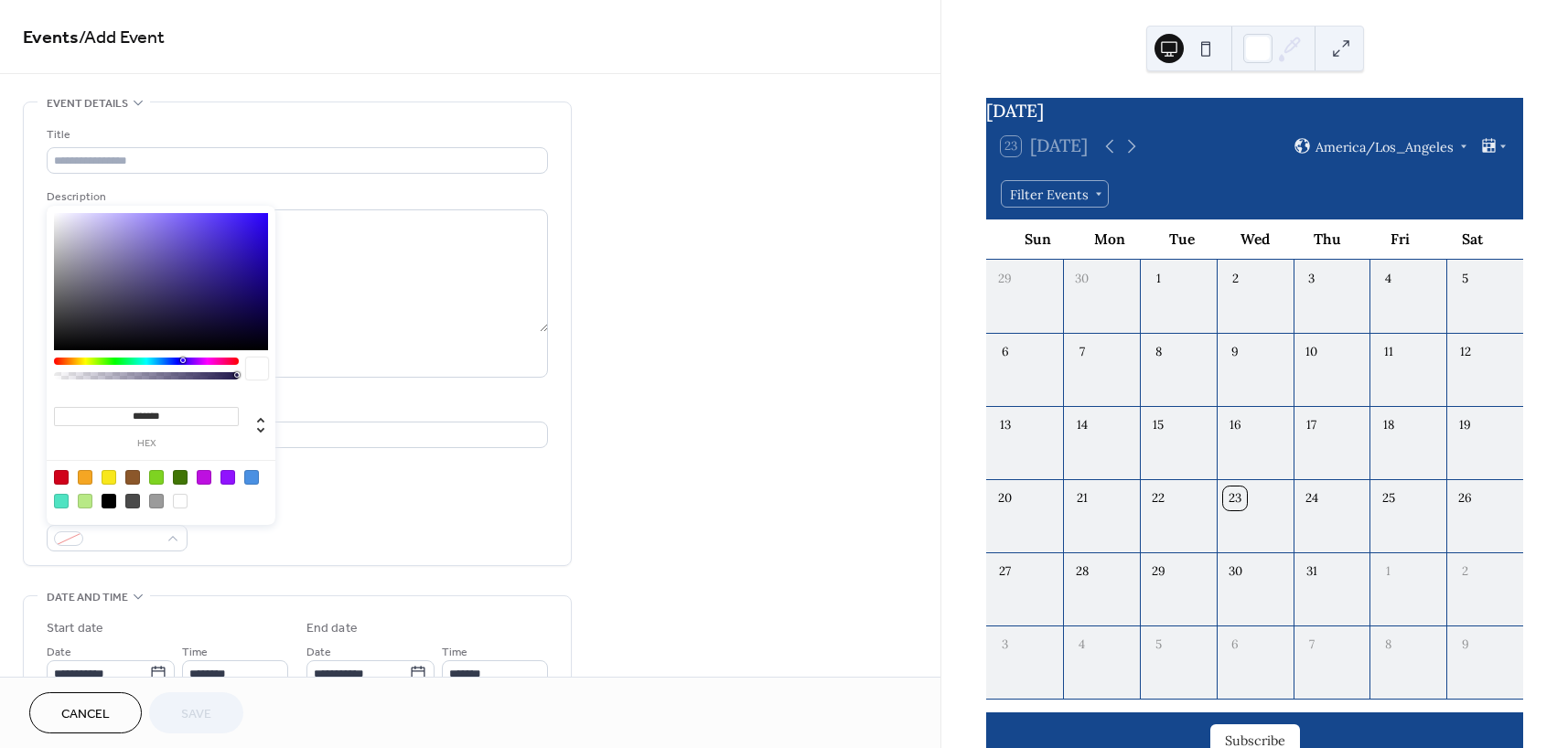 click on "*******" at bounding box center [146, 416] 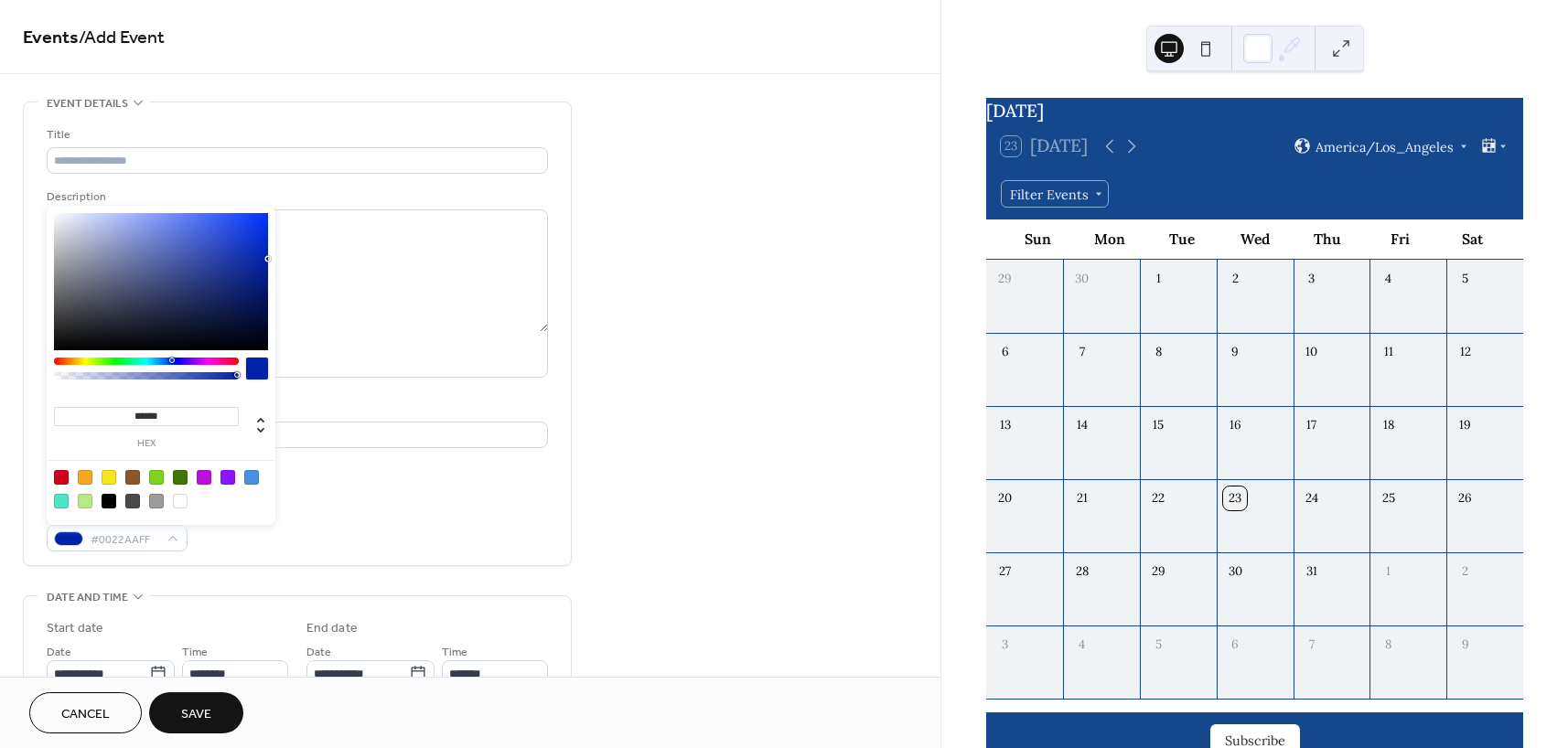 type on "*******" 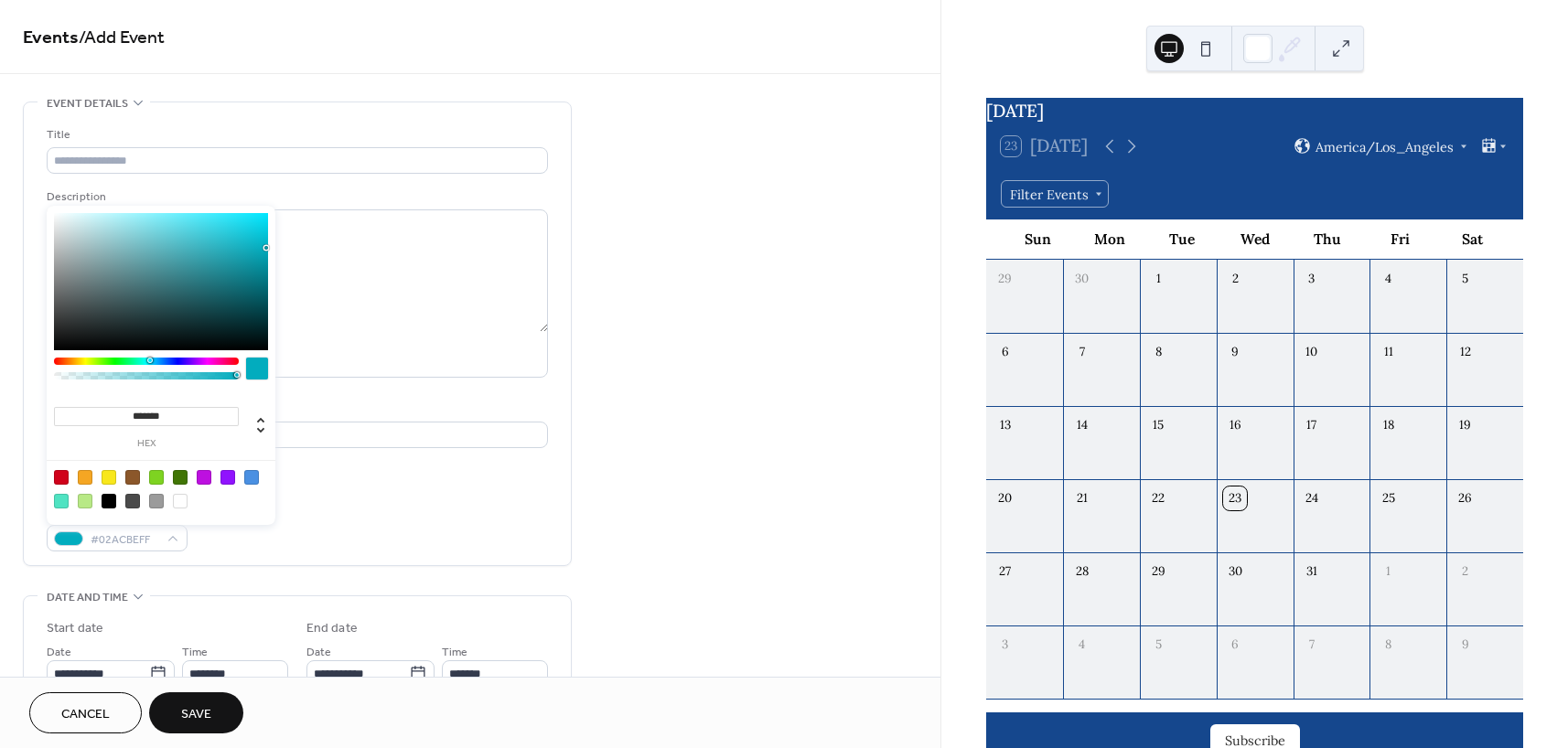 click on "Event color #02ACBEFF" at bounding box center (297, 527) 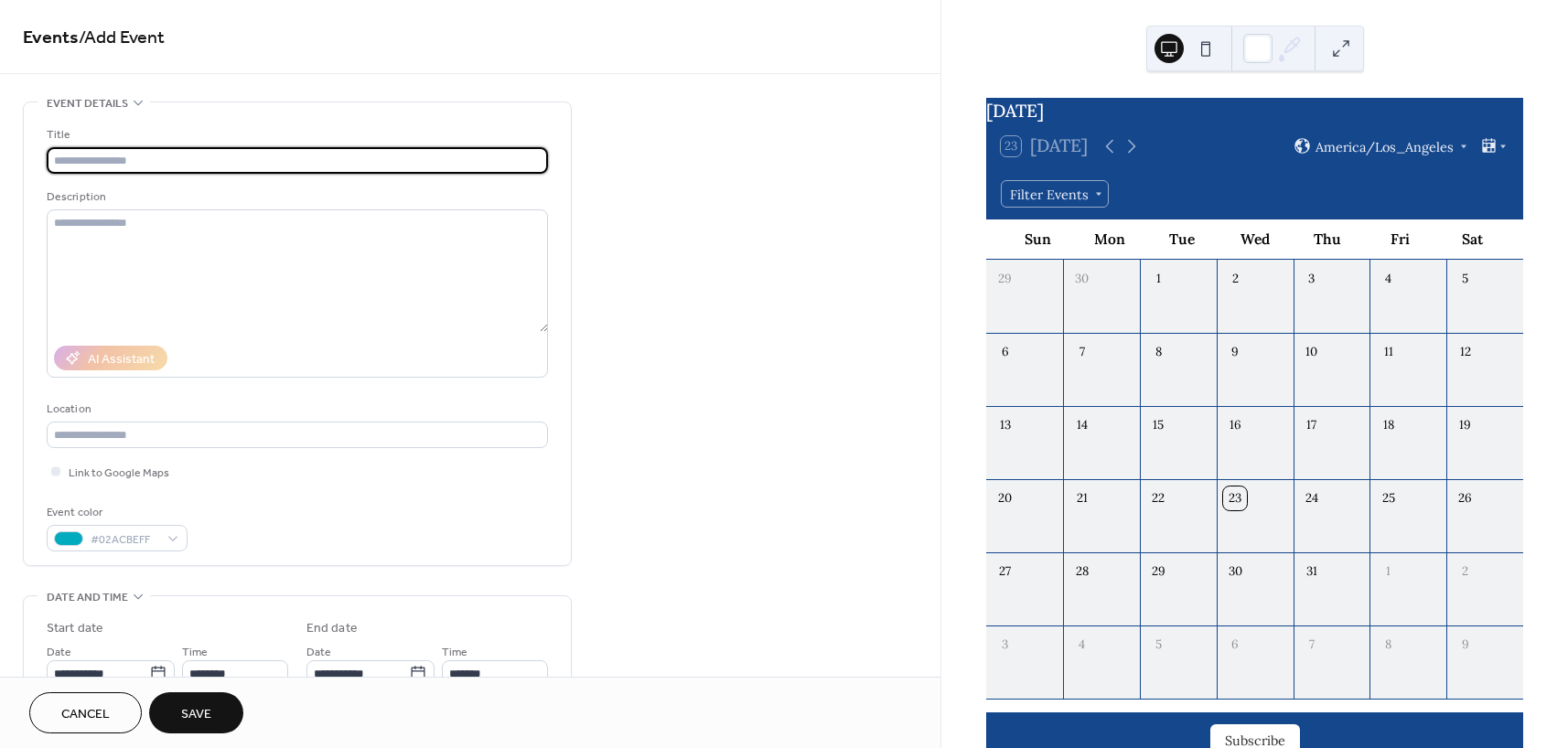 click at bounding box center [297, 160] 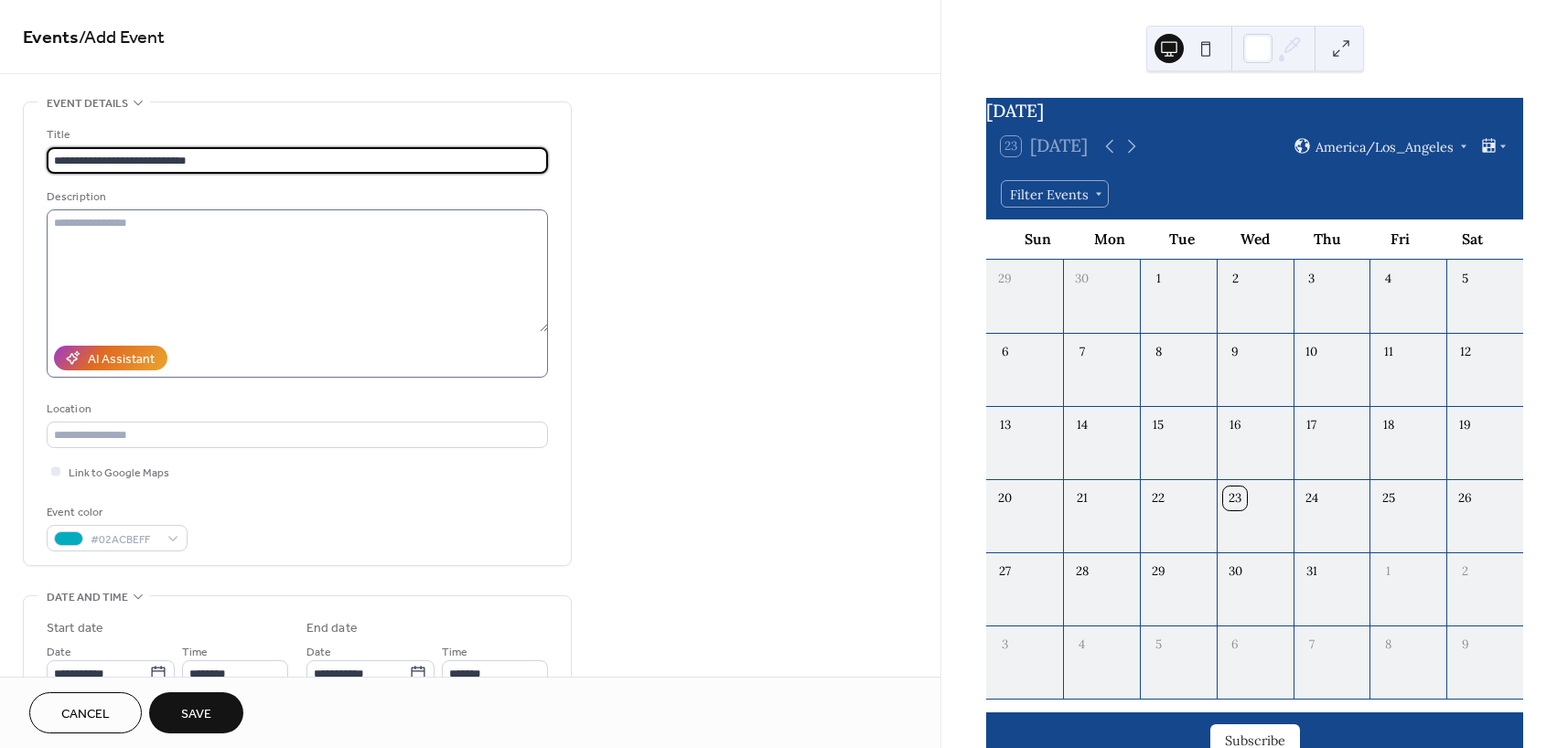 type on "**********" 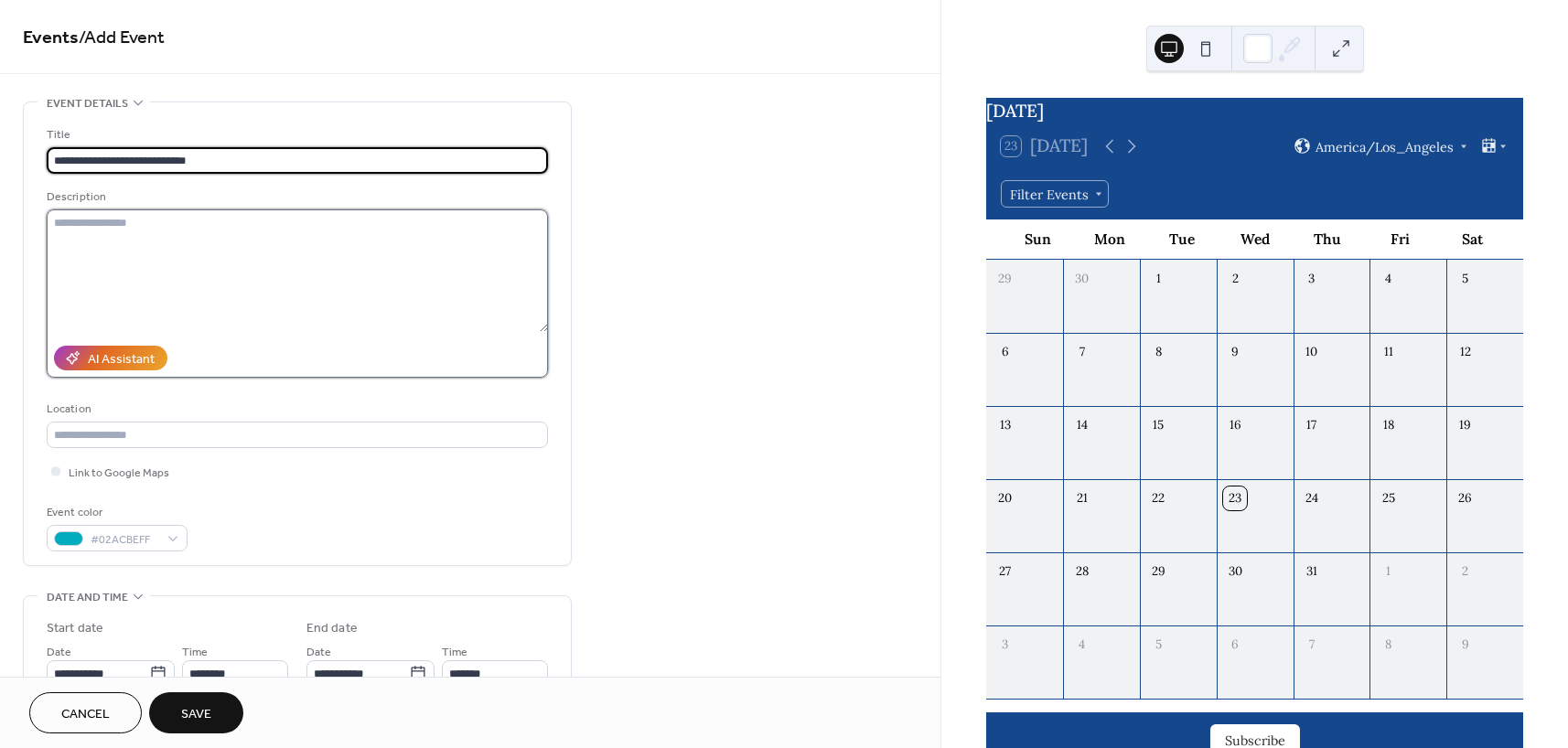 click at bounding box center [297, 271] 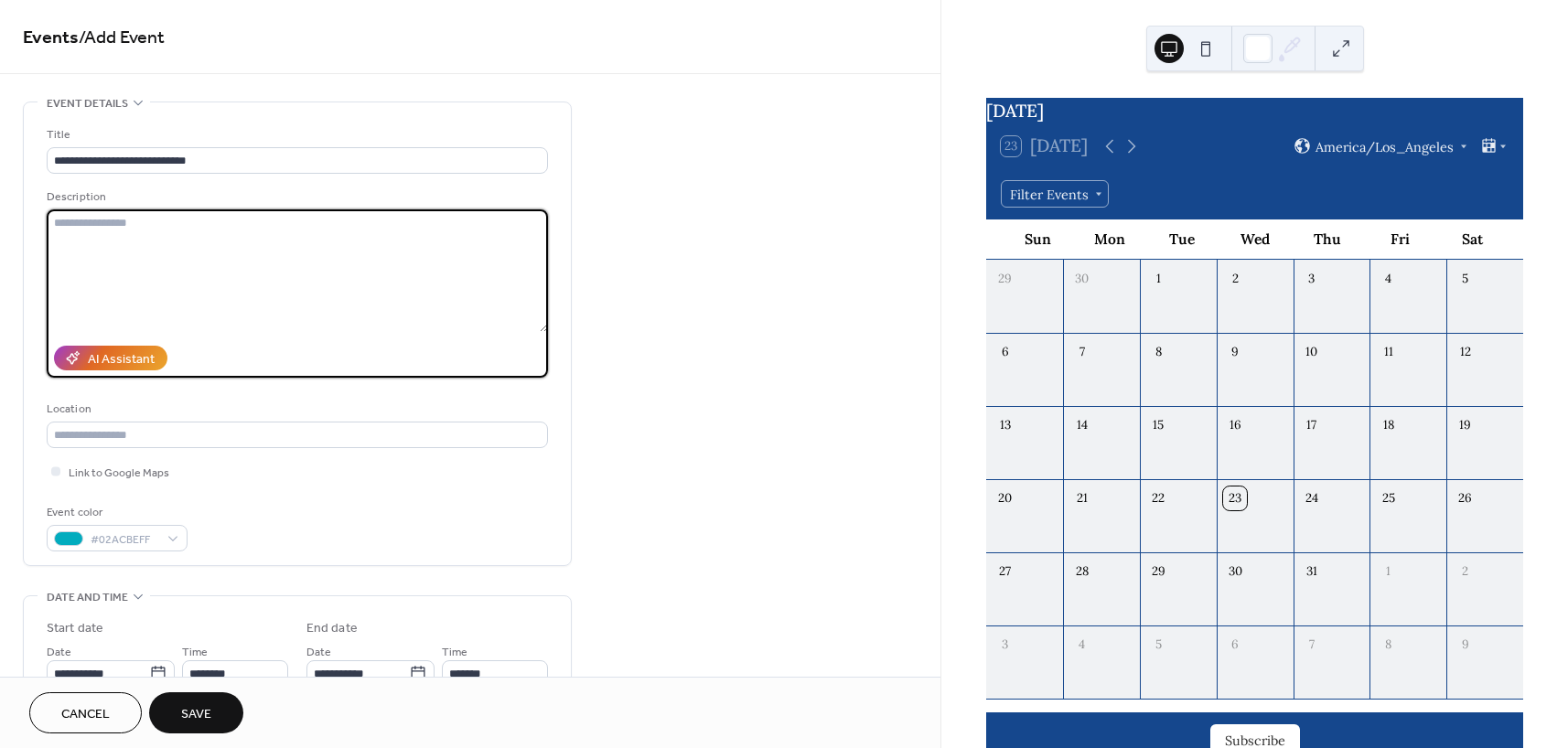 paste on "**********" 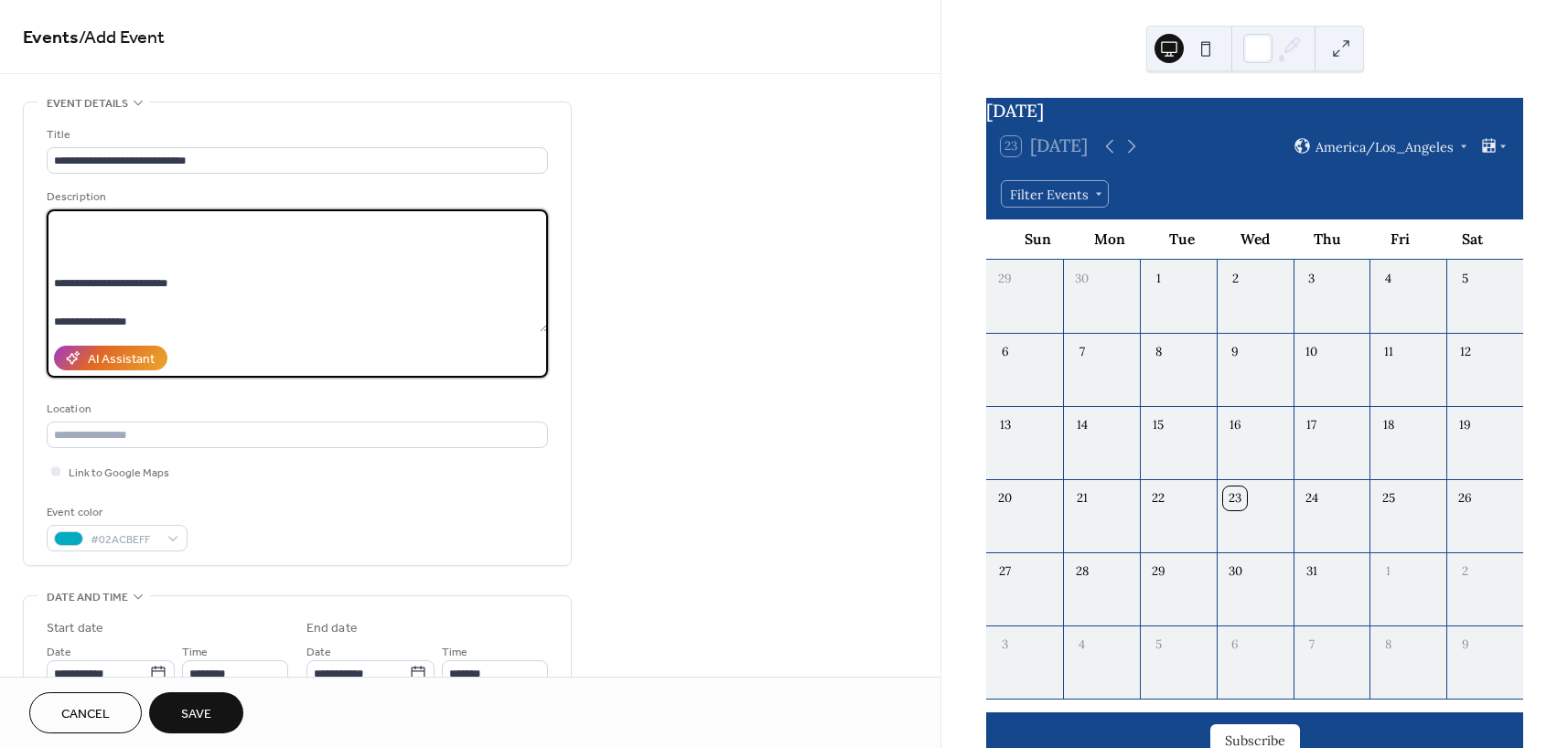 scroll, scrollTop: 0, scrollLeft: 0, axis: both 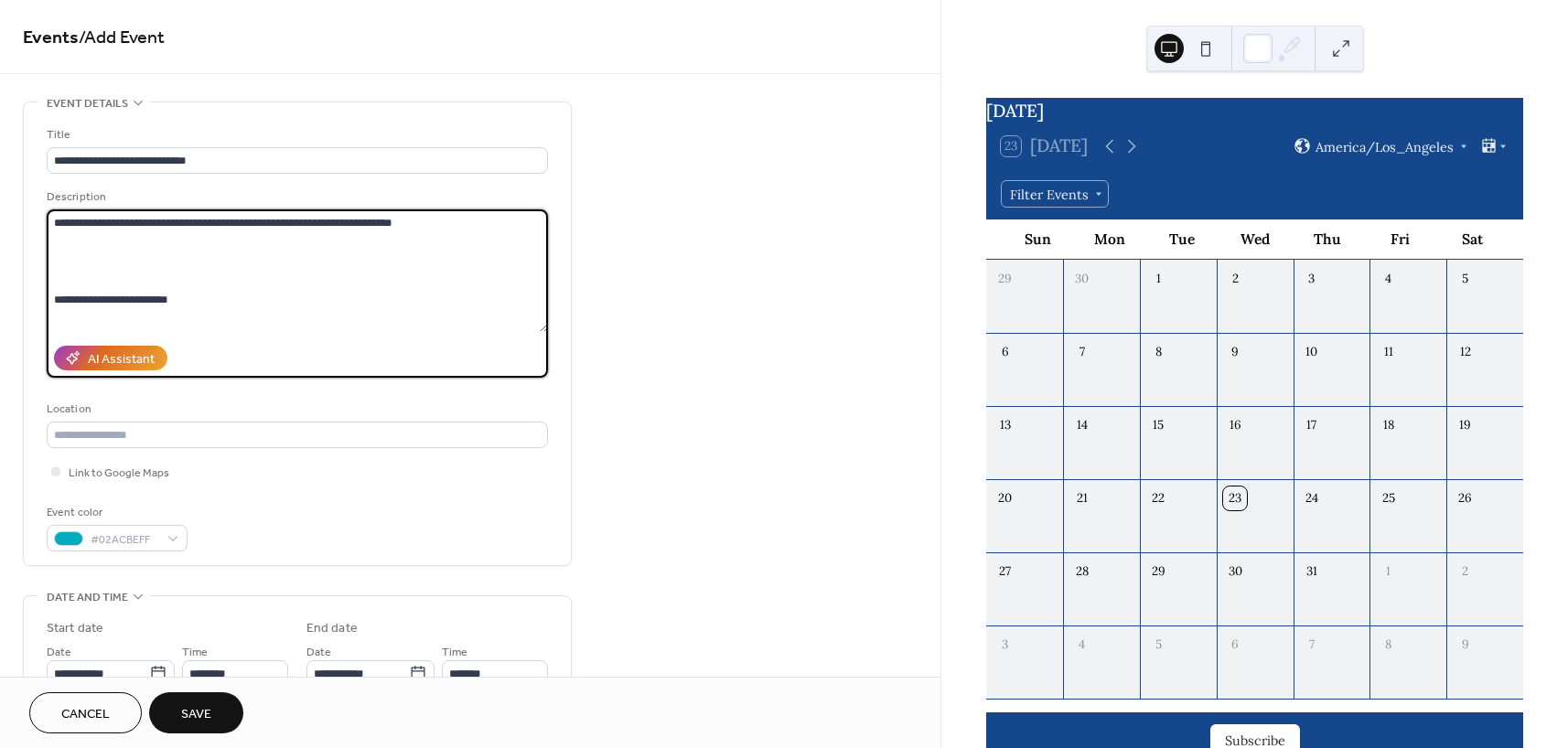 click on "**********" at bounding box center (297, 271) 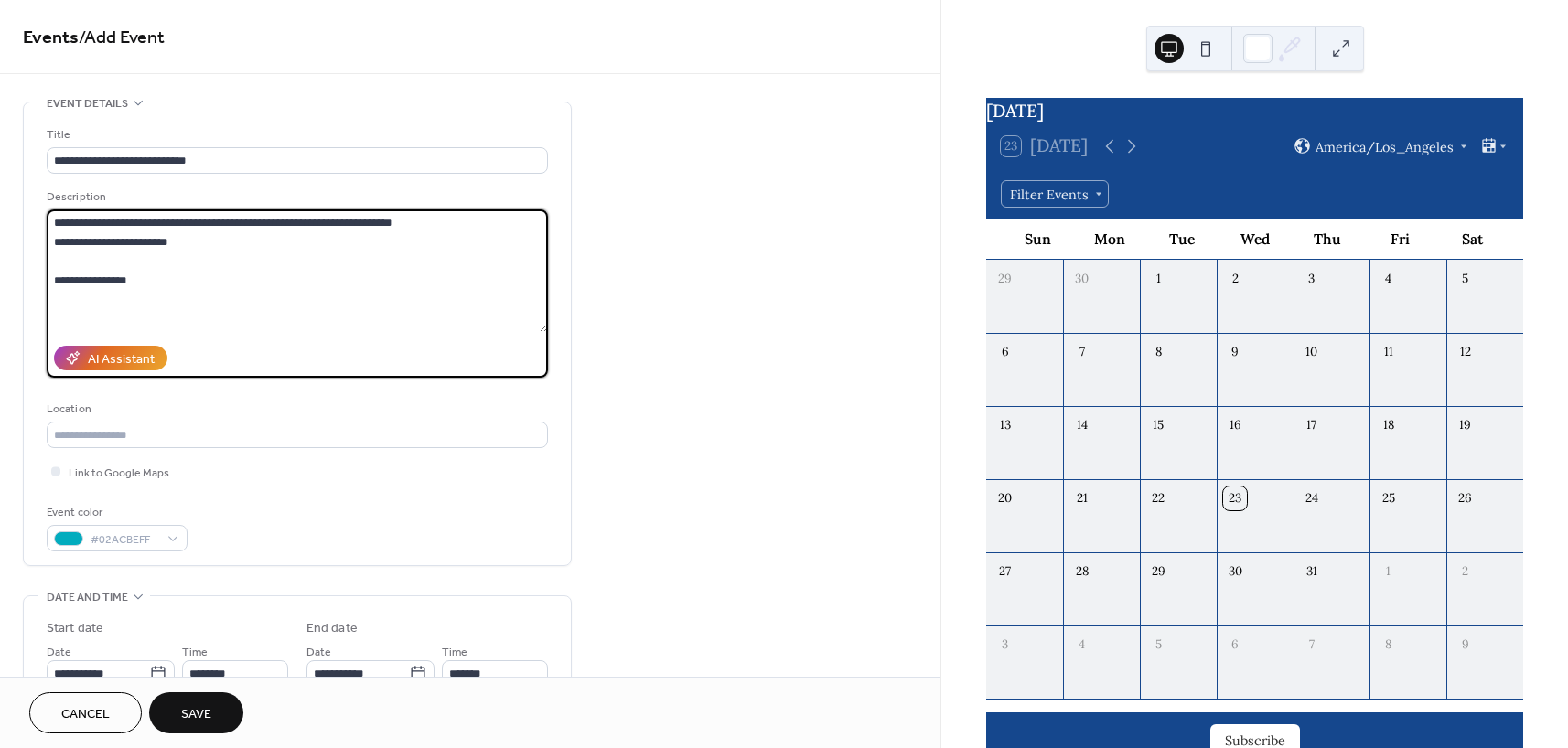 click on "**********" at bounding box center [297, 271] 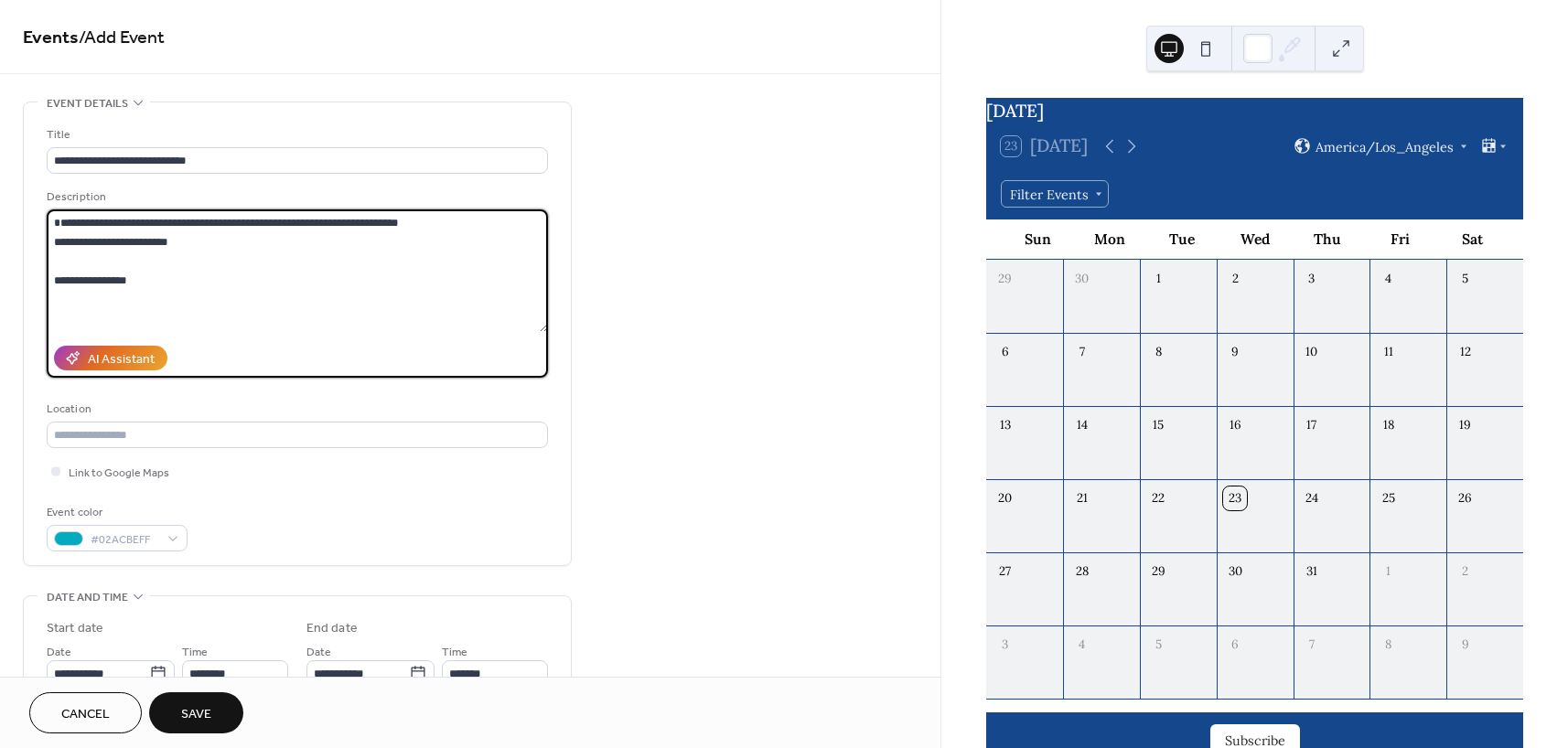 click on "**********" at bounding box center [297, 271] 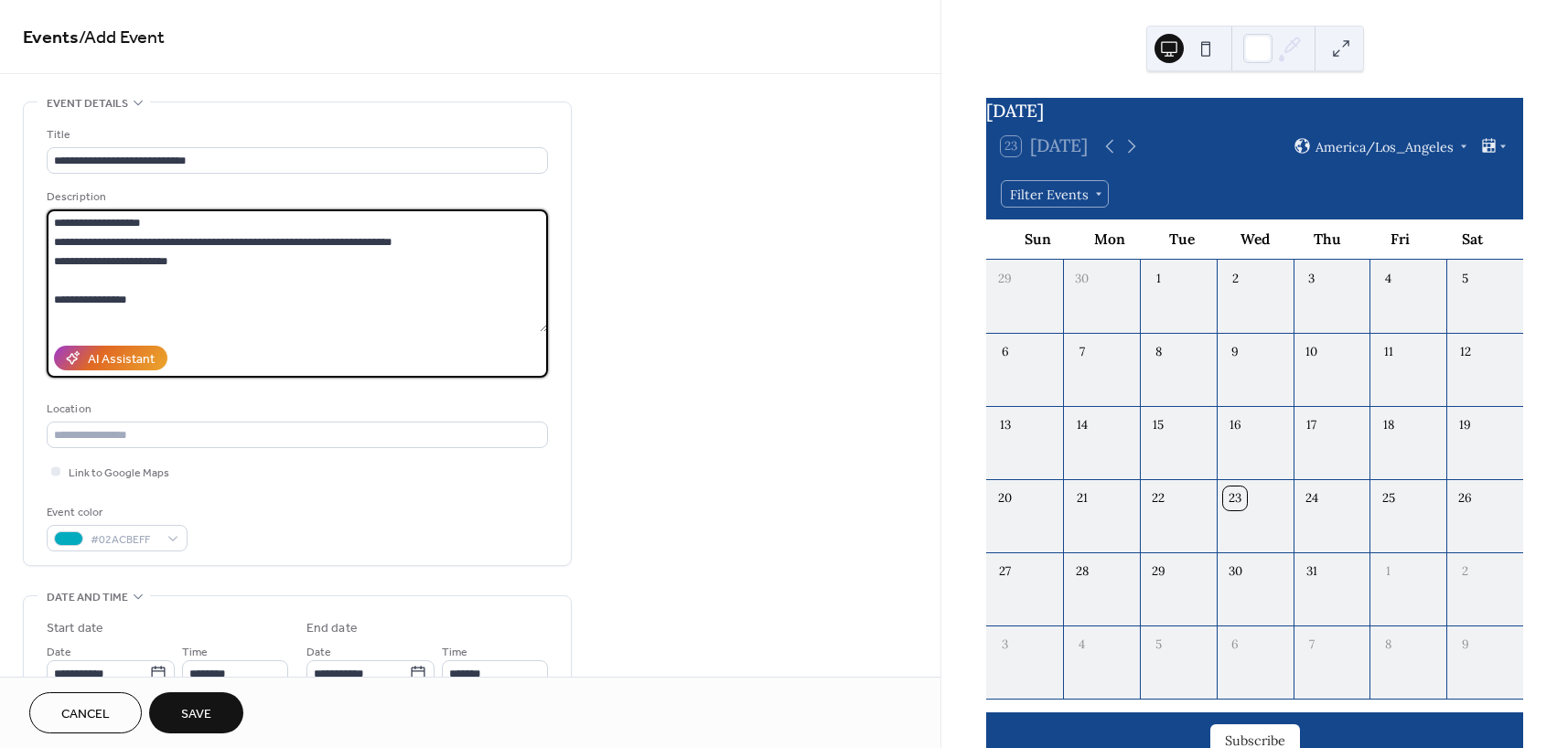 click on "**********" at bounding box center (297, 271) 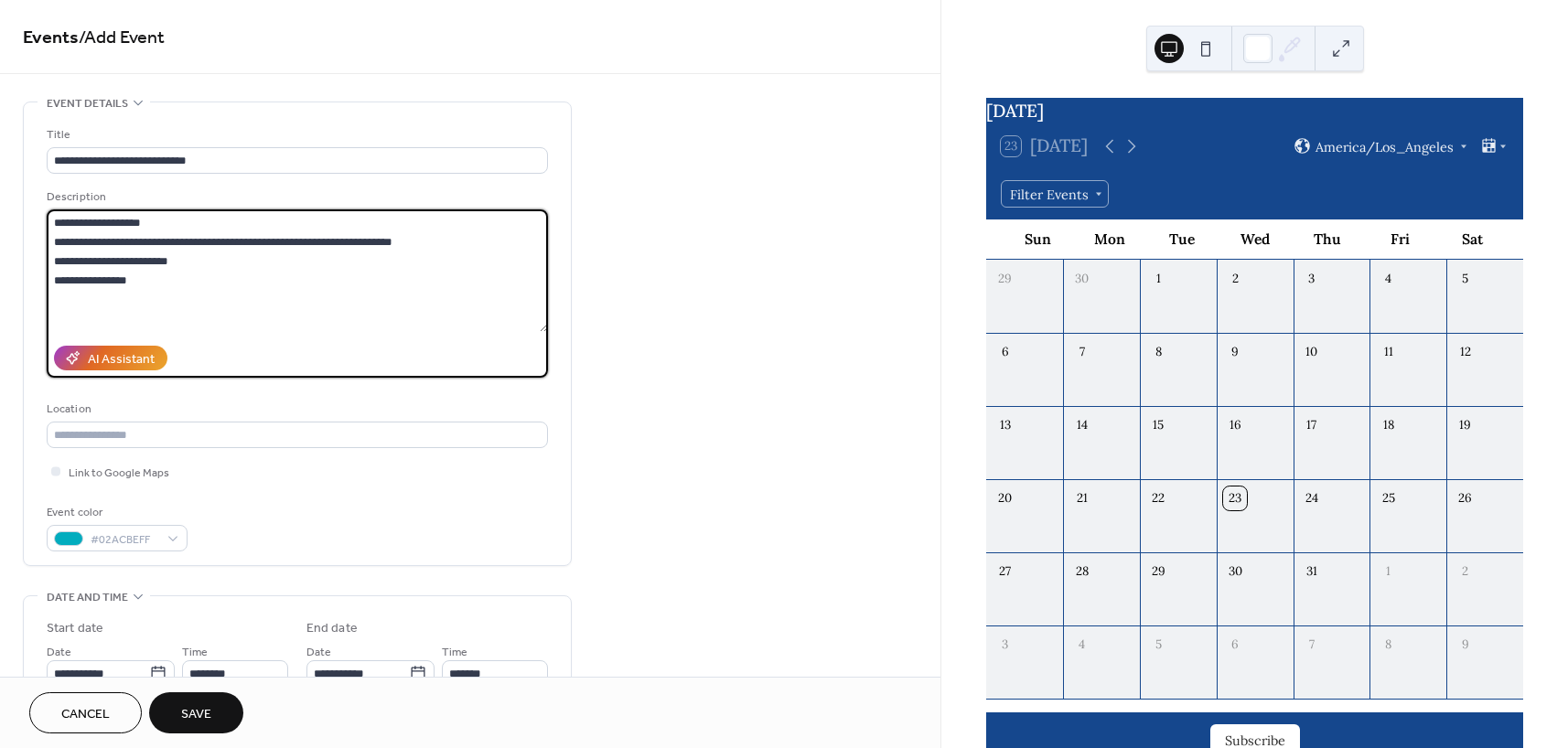 click on "**********" at bounding box center [297, 271] 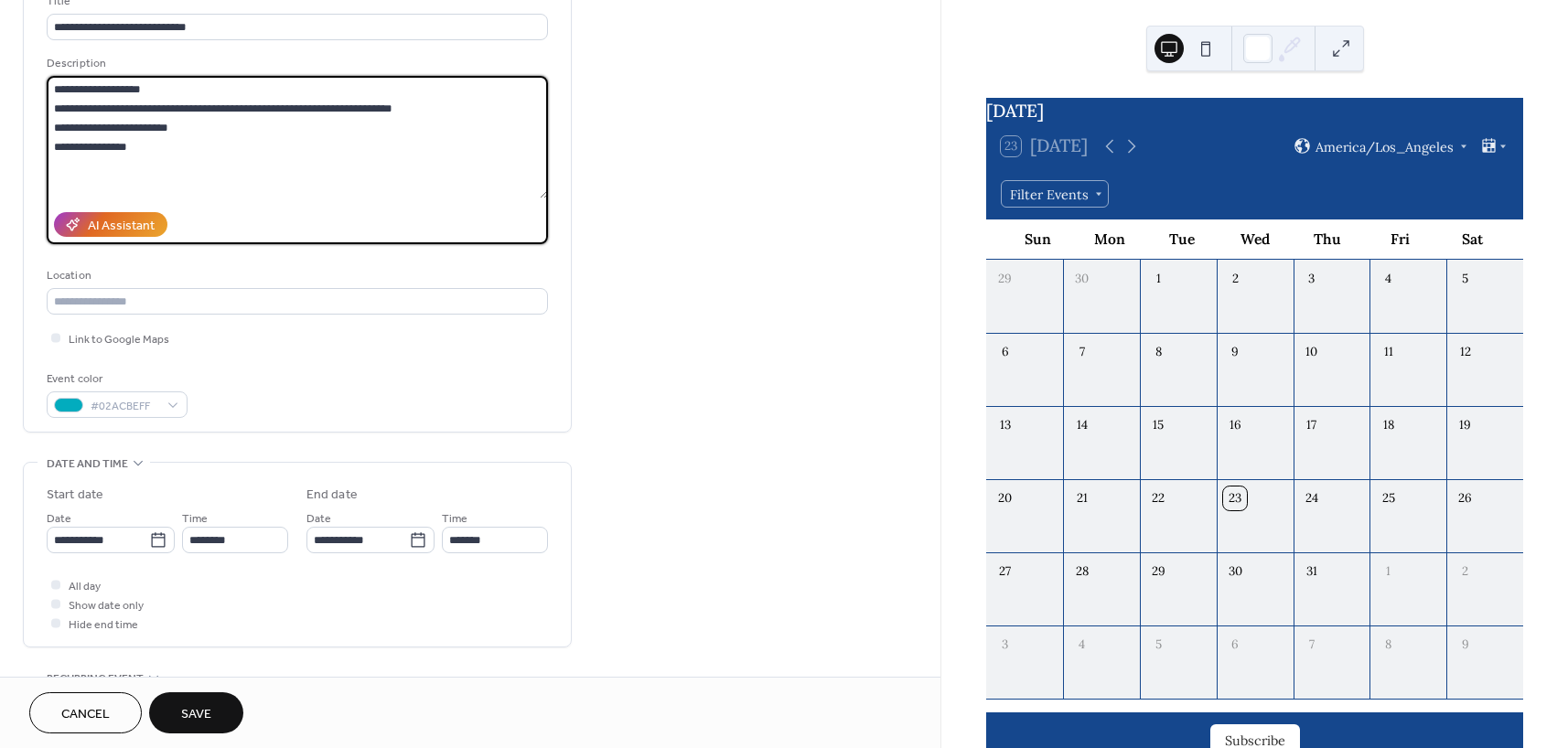 scroll, scrollTop: 148, scrollLeft: 0, axis: vertical 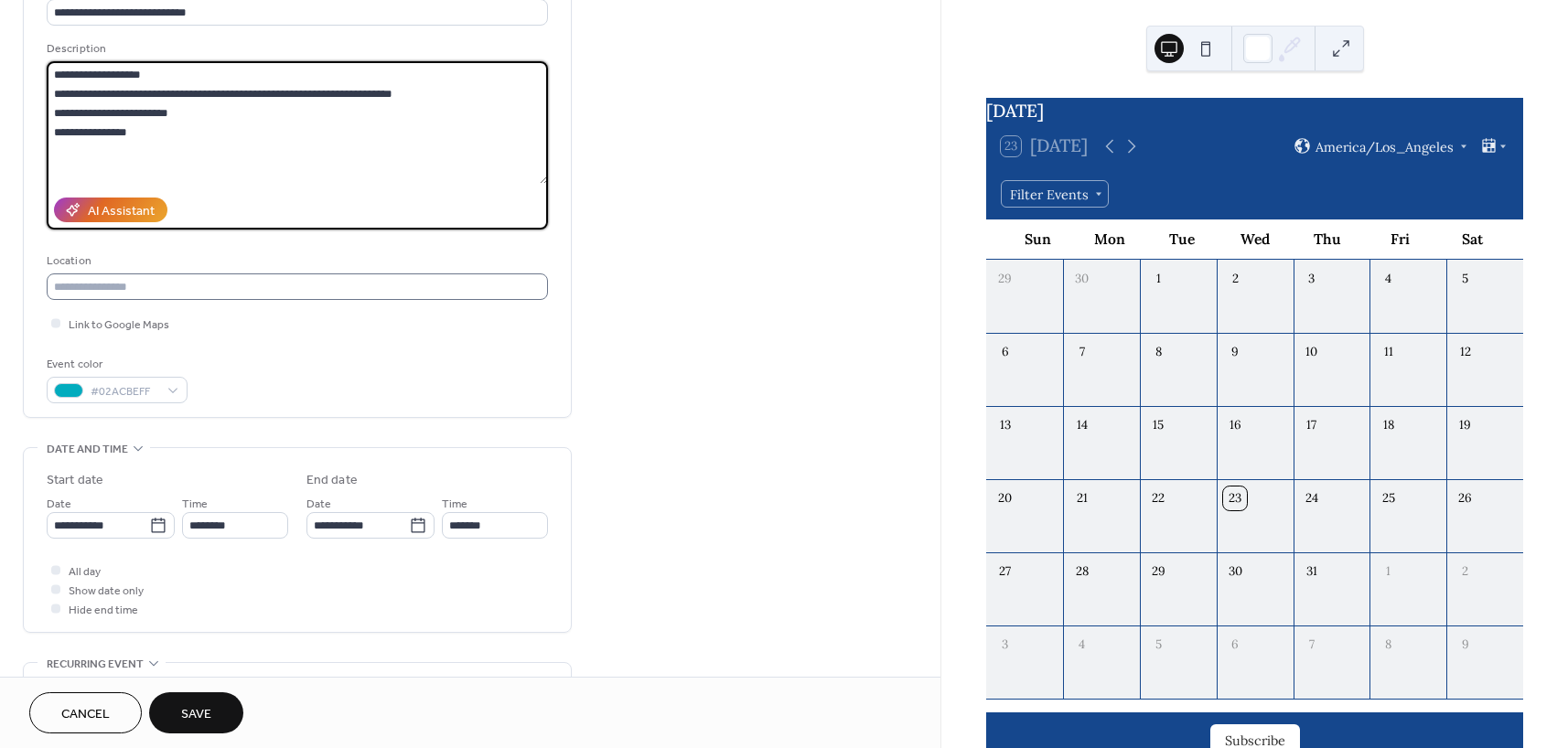 type on "**********" 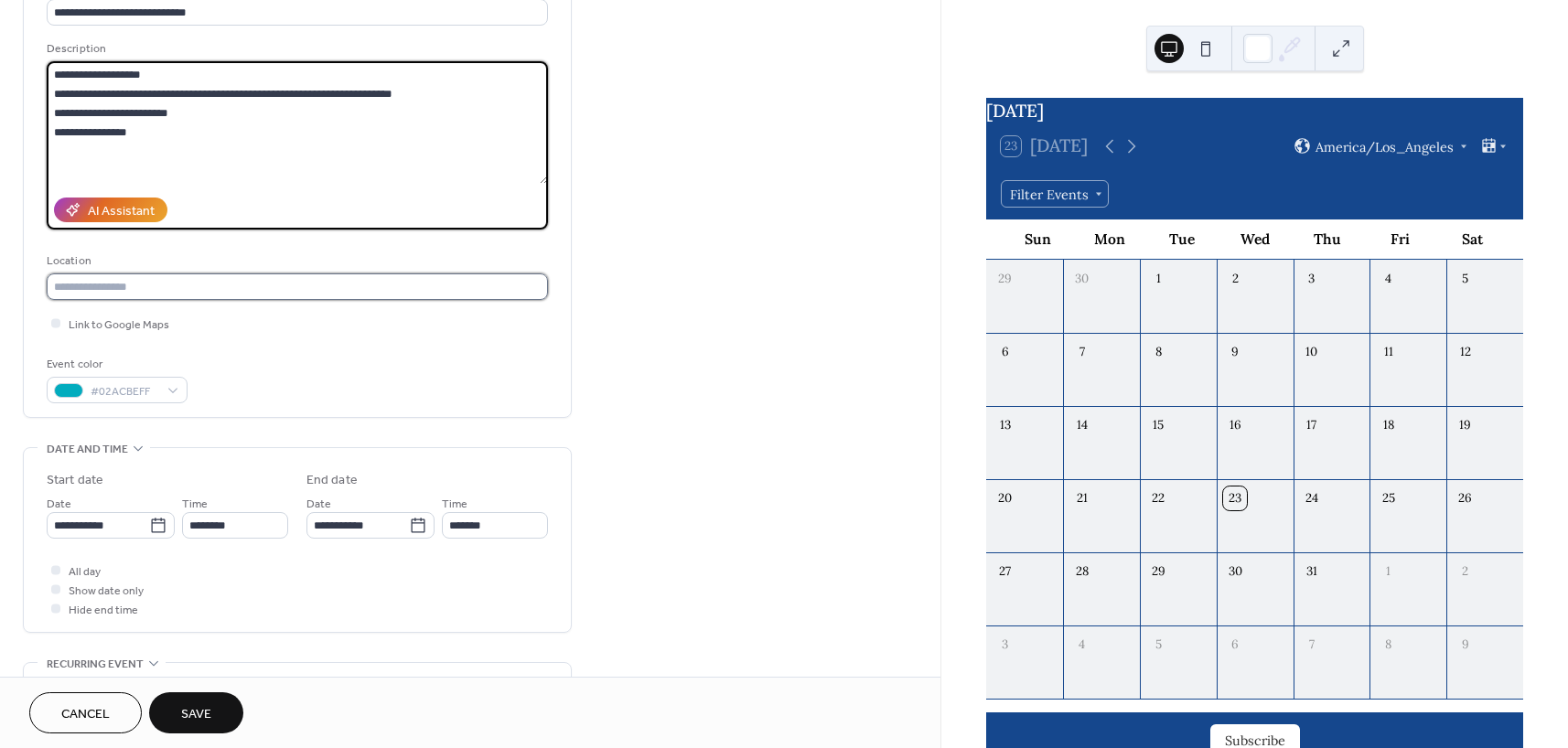 click at bounding box center [297, 286] 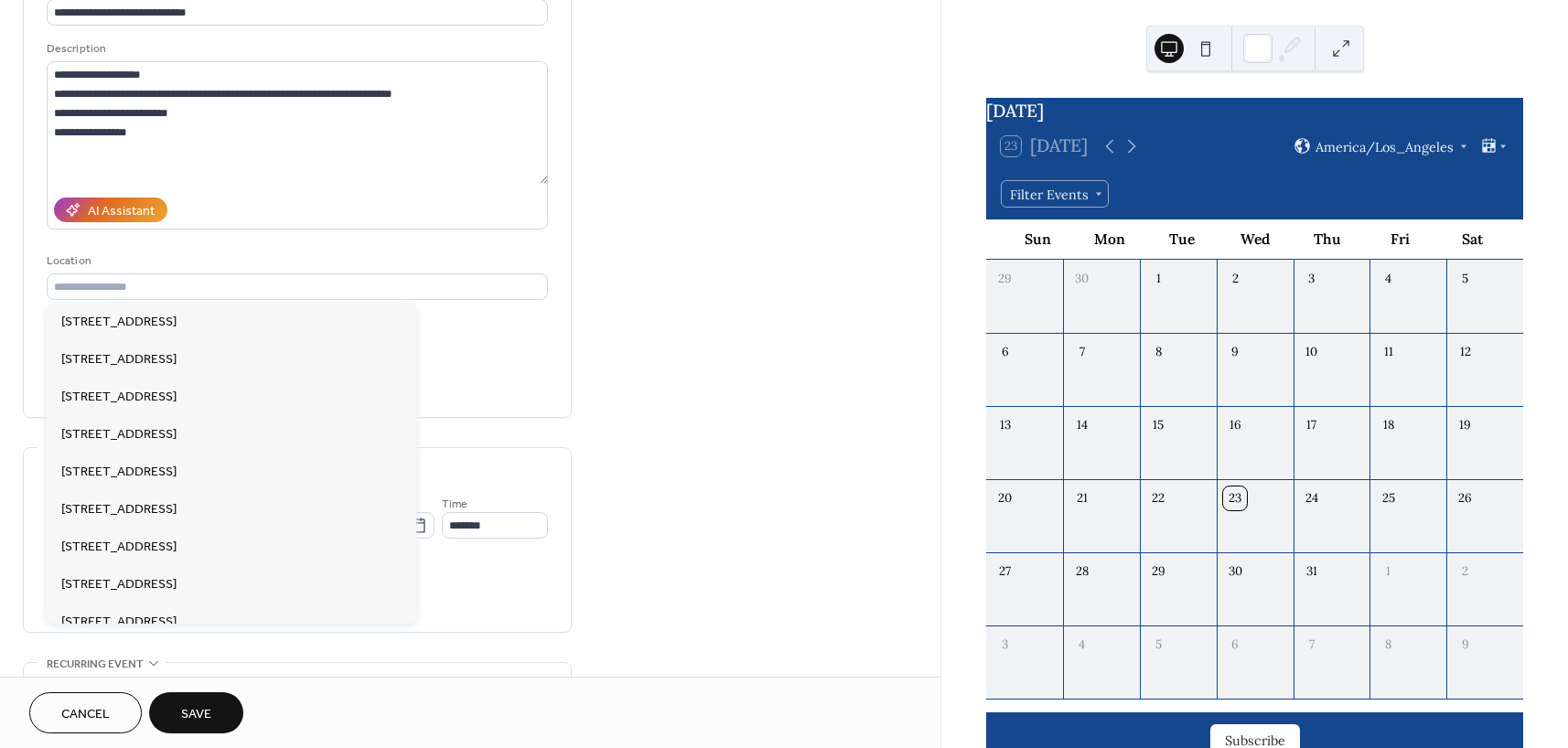 click on "Location" at bounding box center [295, 261] 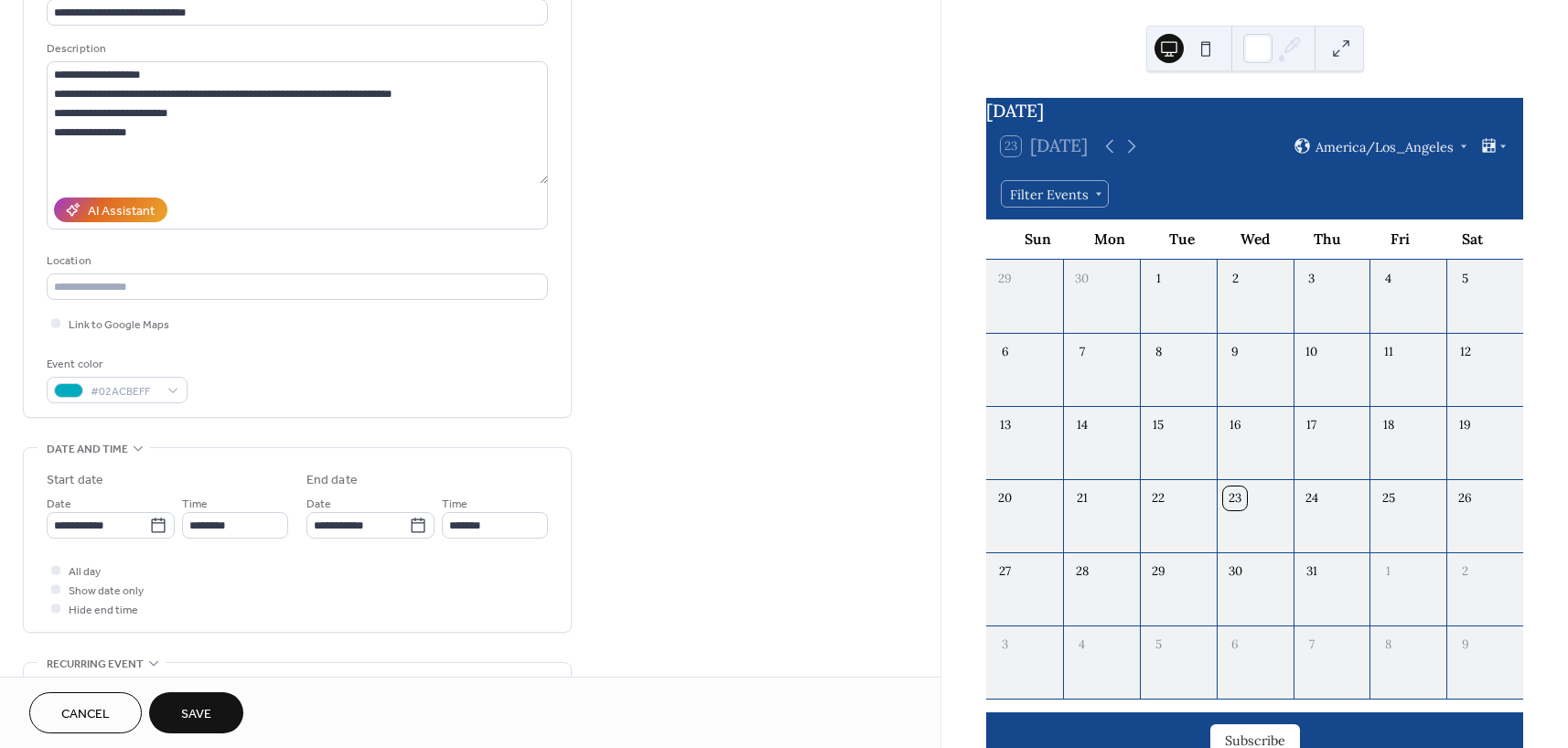 scroll, scrollTop: 291, scrollLeft: 0, axis: vertical 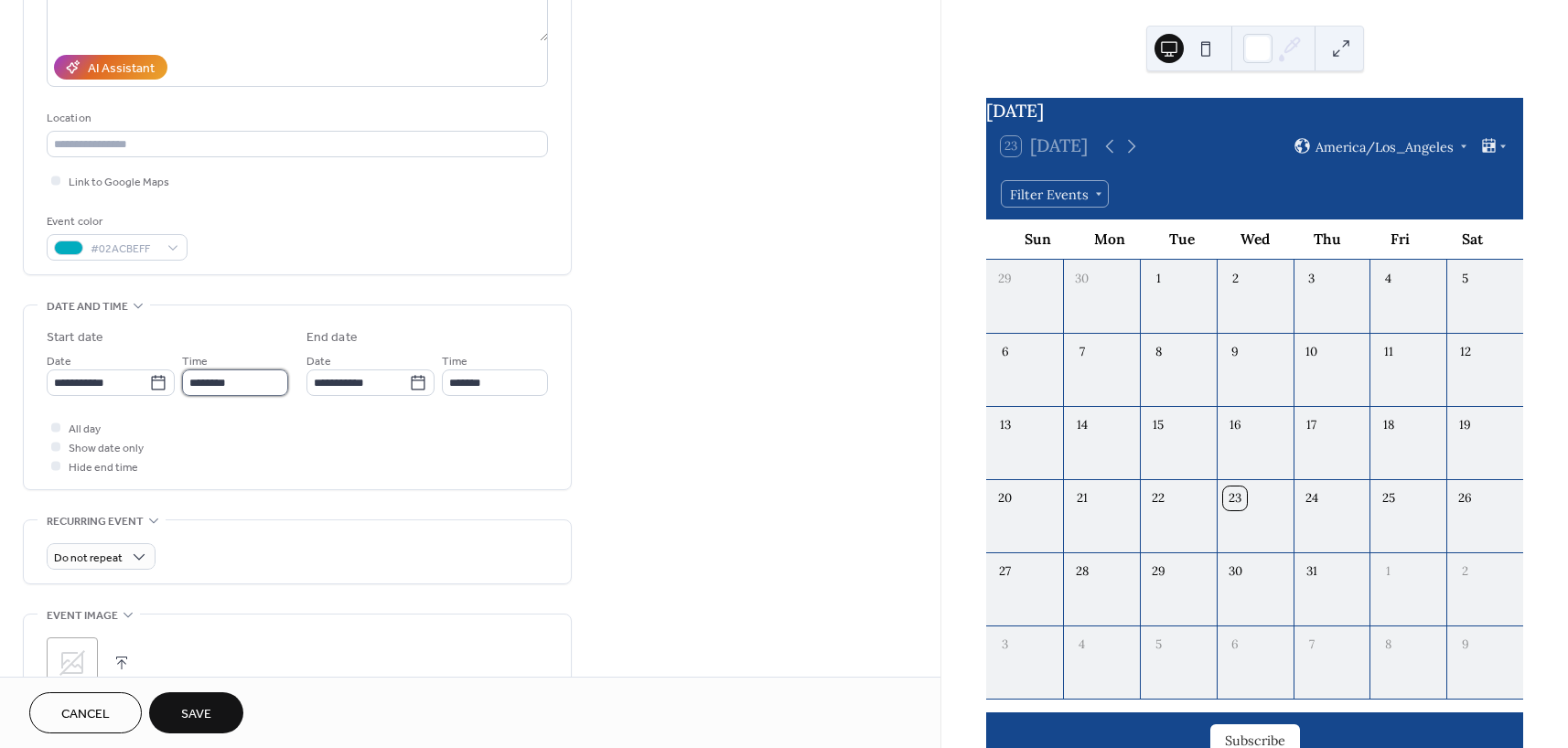 click on "********" at bounding box center [235, 382] 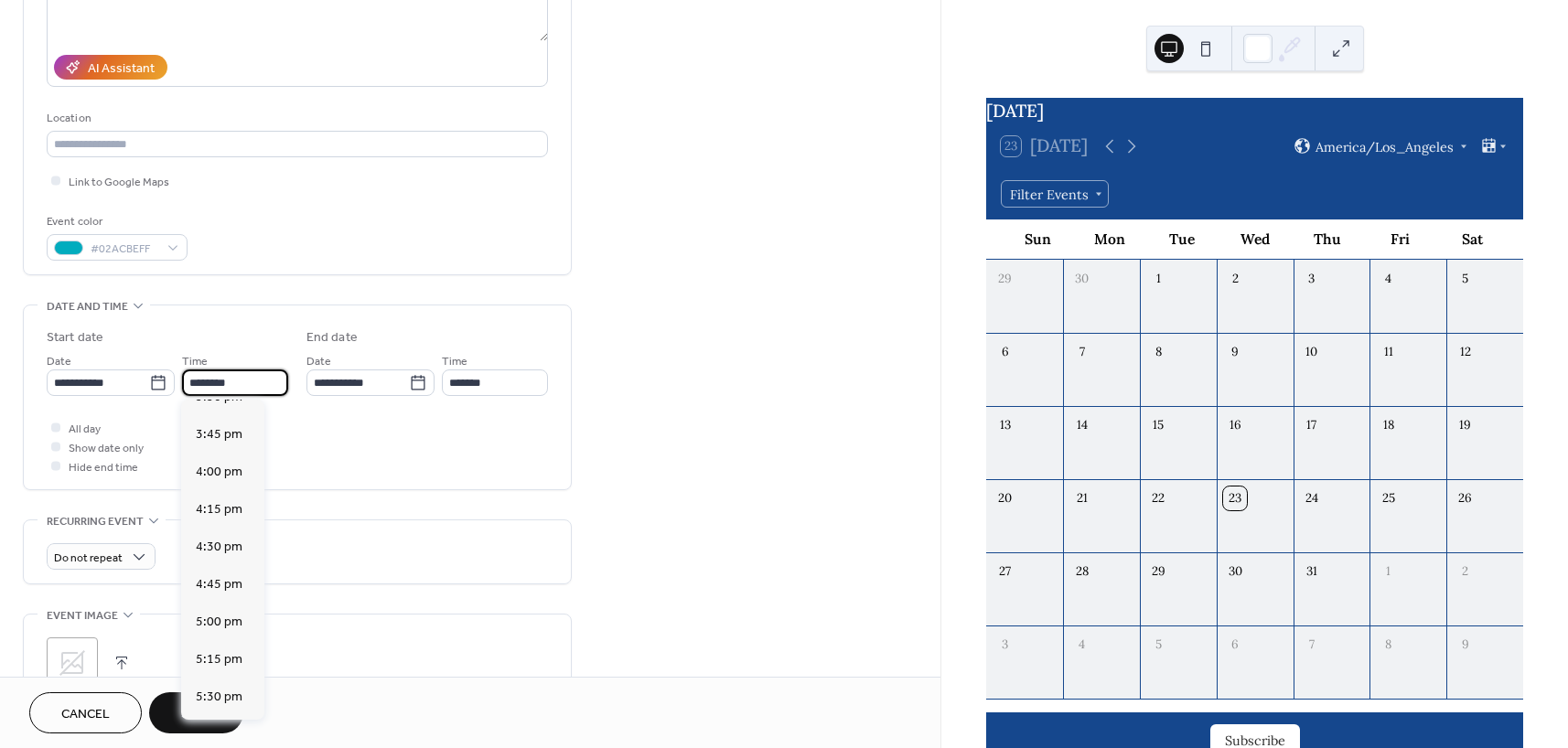 scroll, scrollTop: 2352, scrollLeft: 0, axis: vertical 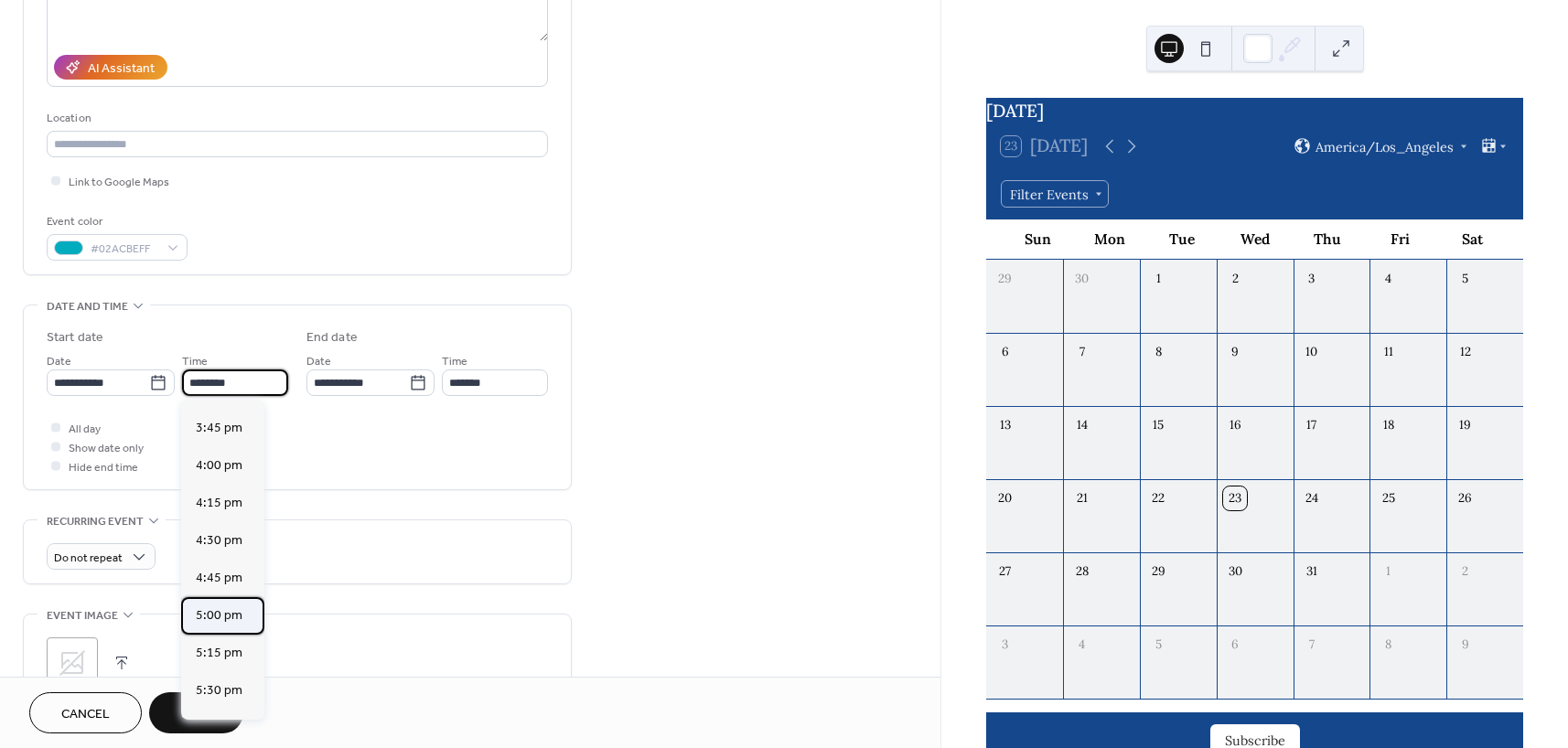click on "5:00 pm" at bounding box center [219, 615] 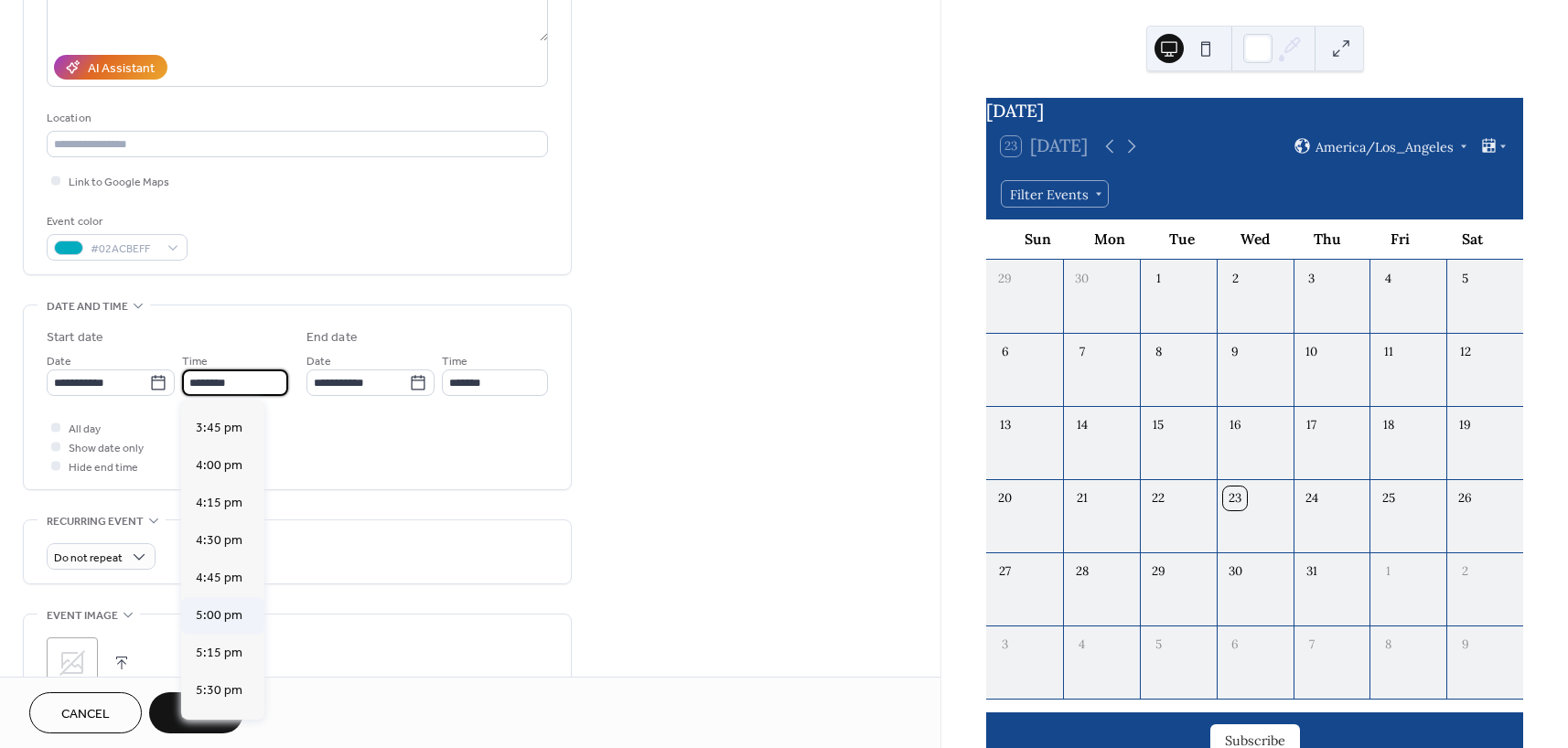type on "*******" 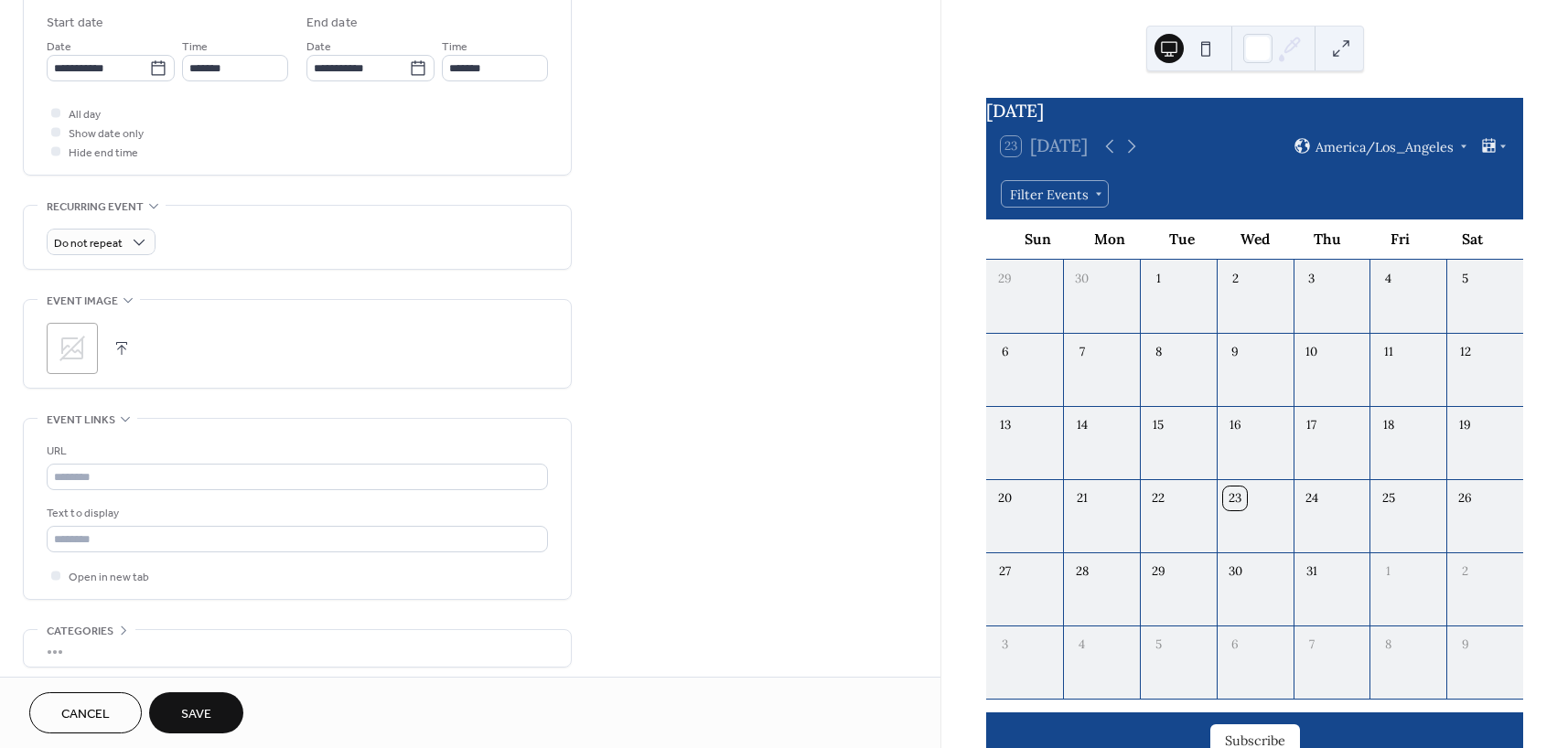 scroll, scrollTop: 674, scrollLeft: 0, axis: vertical 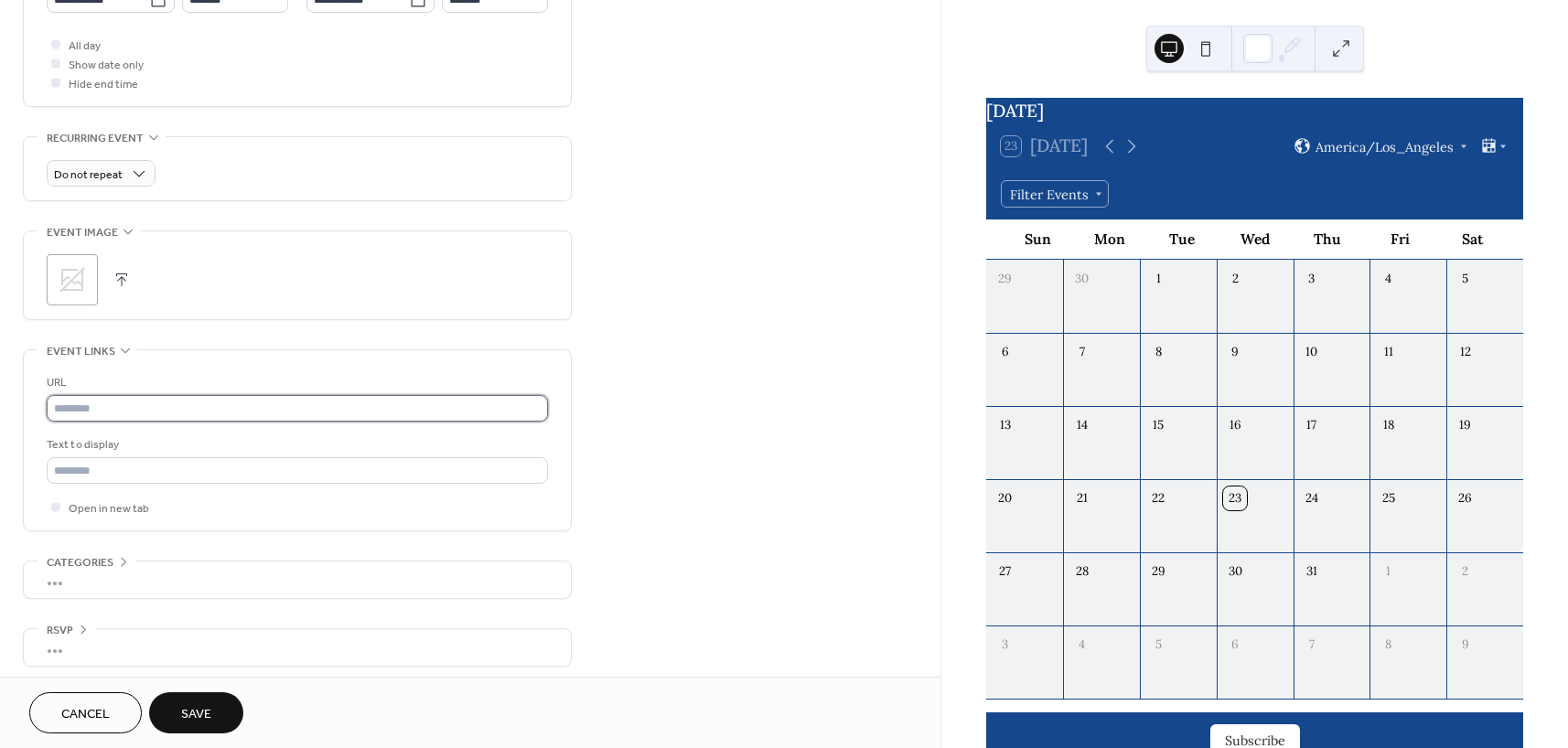 click at bounding box center (297, 408) 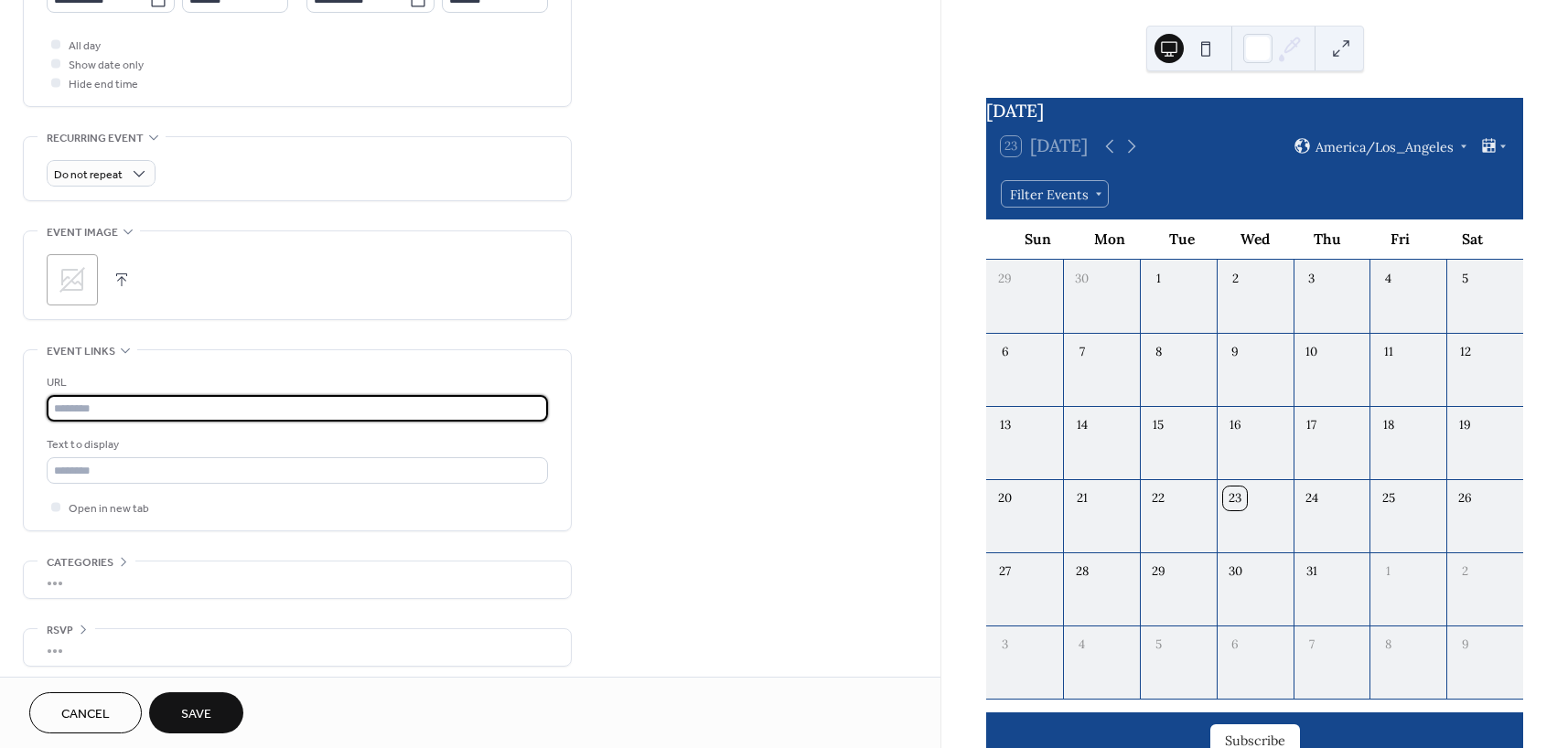 paste on "**********" 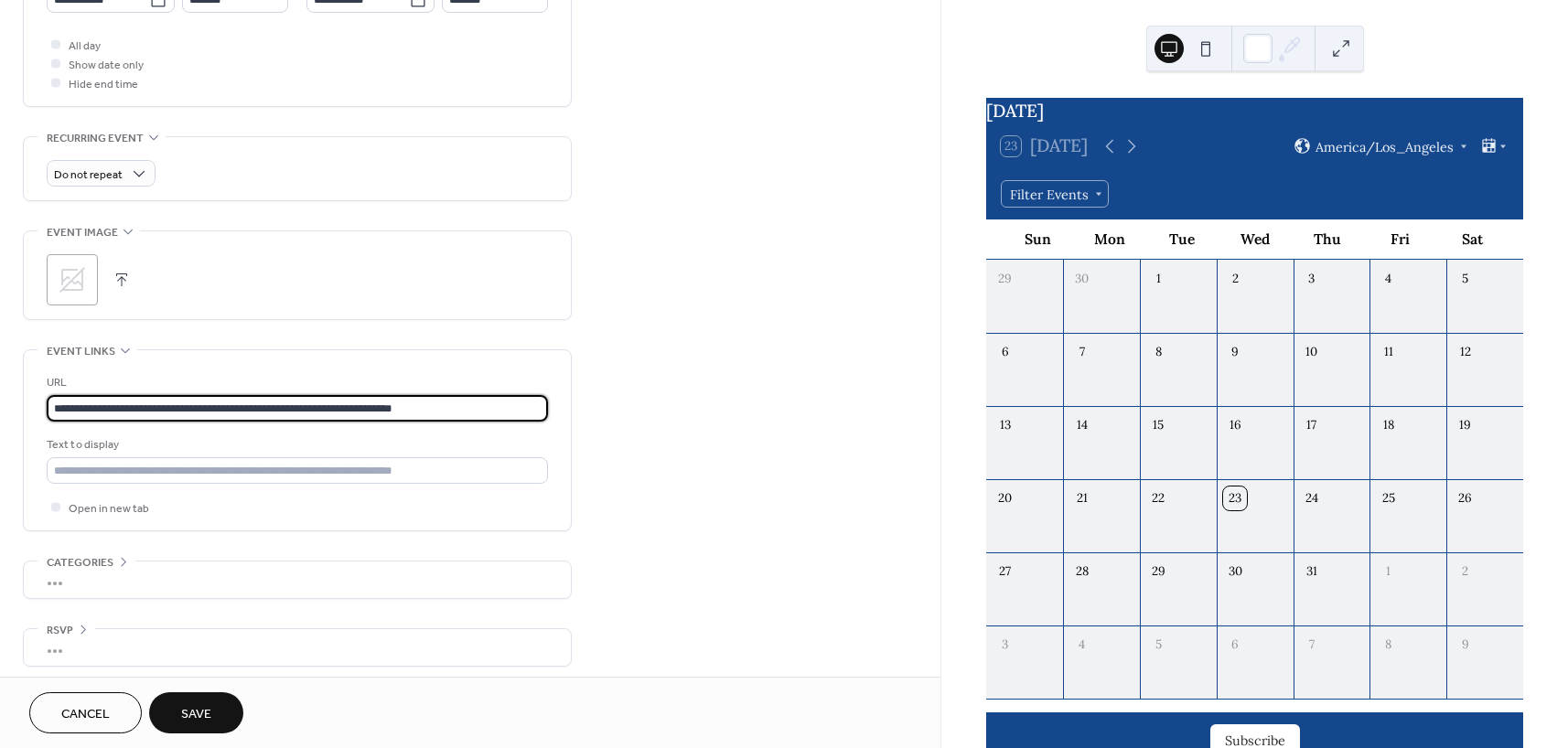type on "**********" 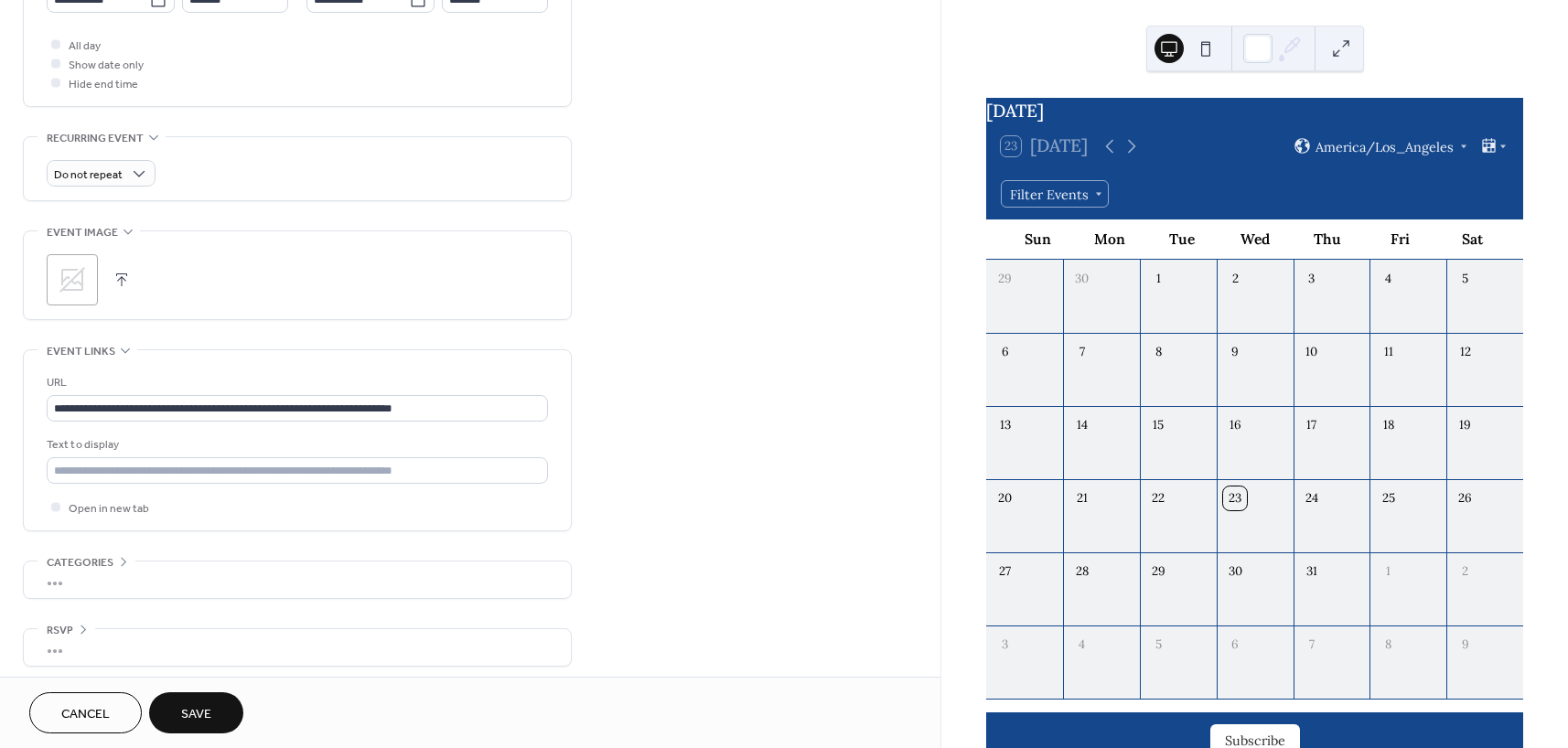 scroll, scrollTop: 682, scrollLeft: 0, axis: vertical 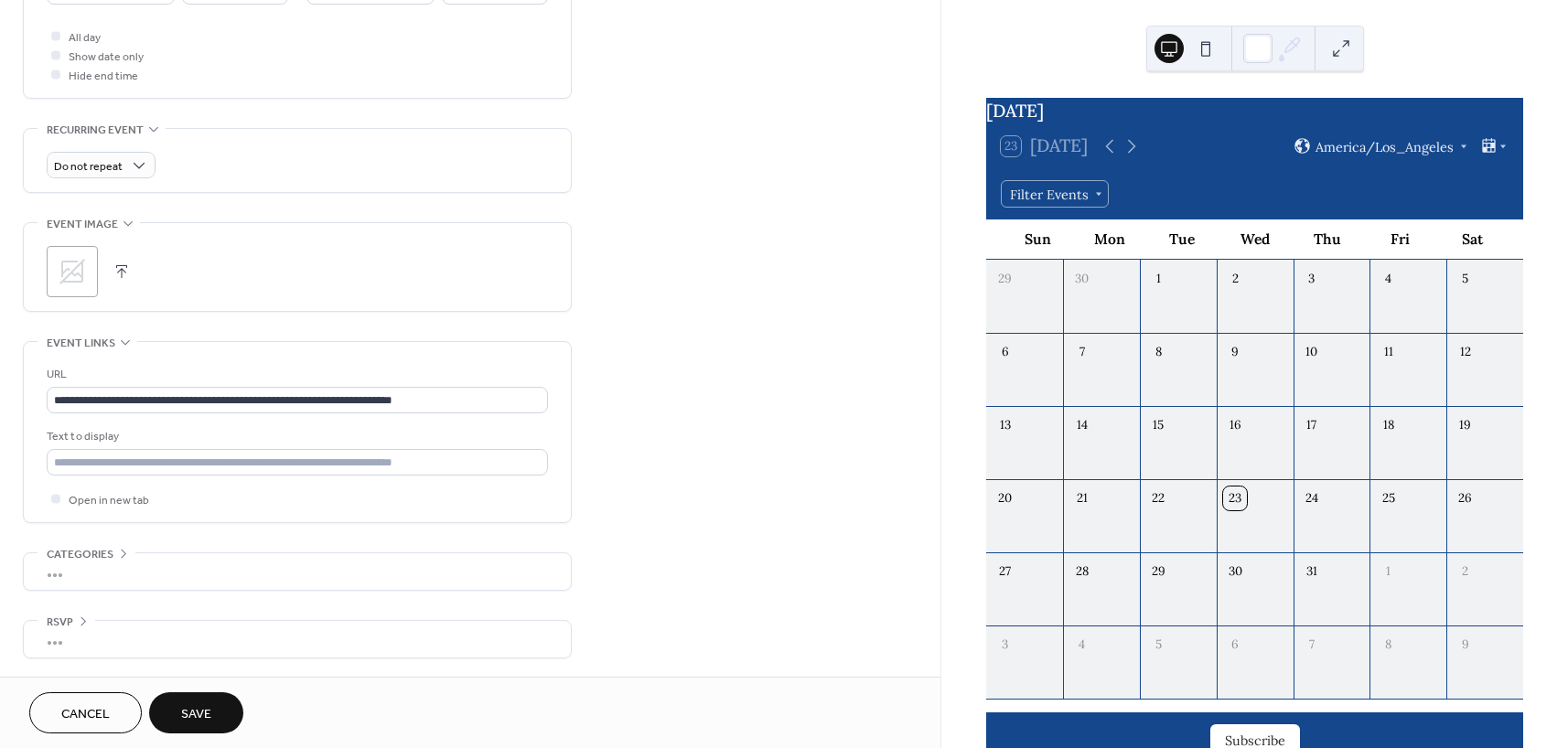 click on "Save" at bounding box center [196, 712] 